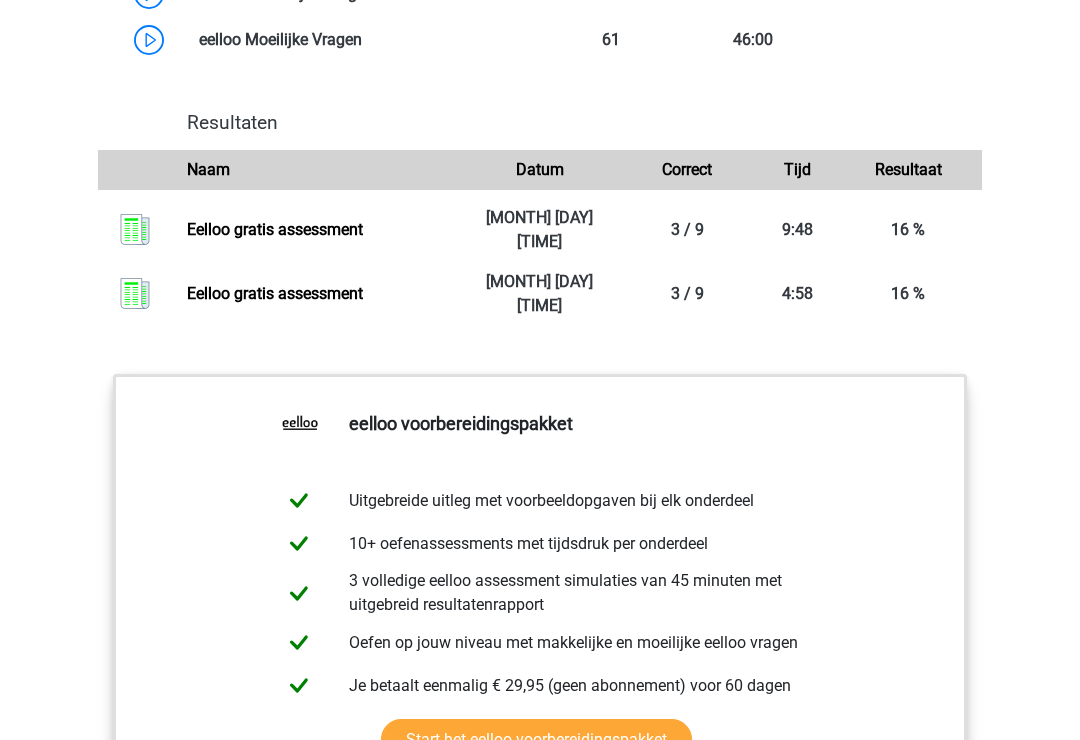 scroll, scrollTop: 2116, scrollLeft: 0, axis: vertical 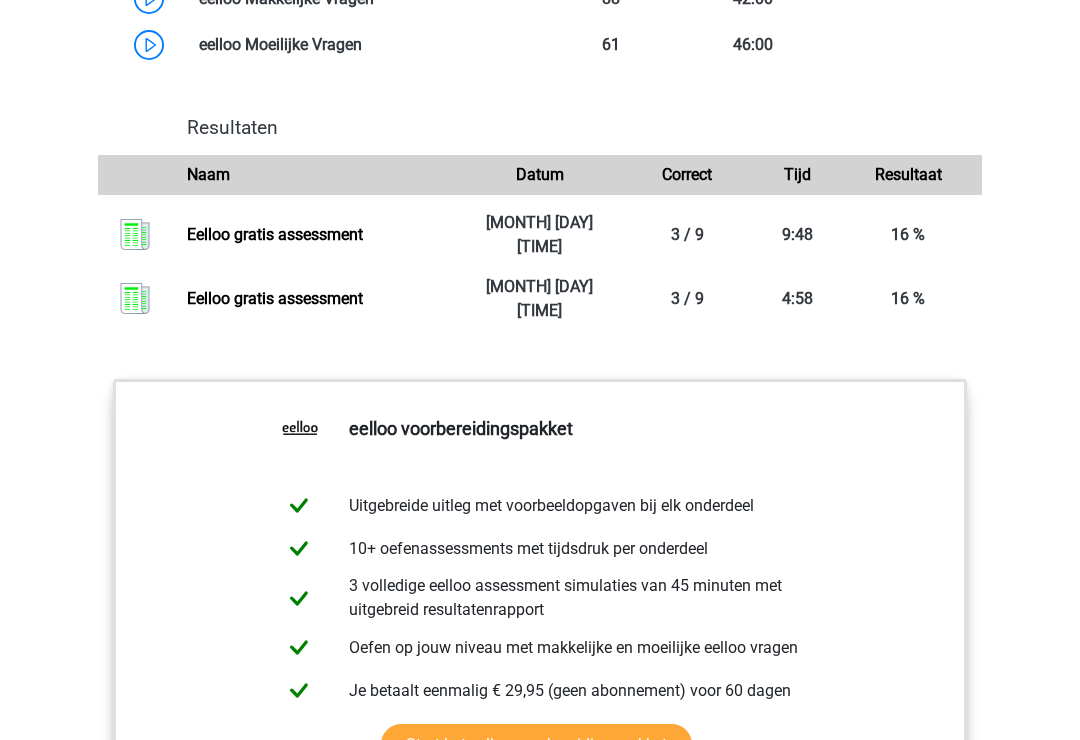 click on "Eelloo gratis assessment" at bounding box center [275, 298] 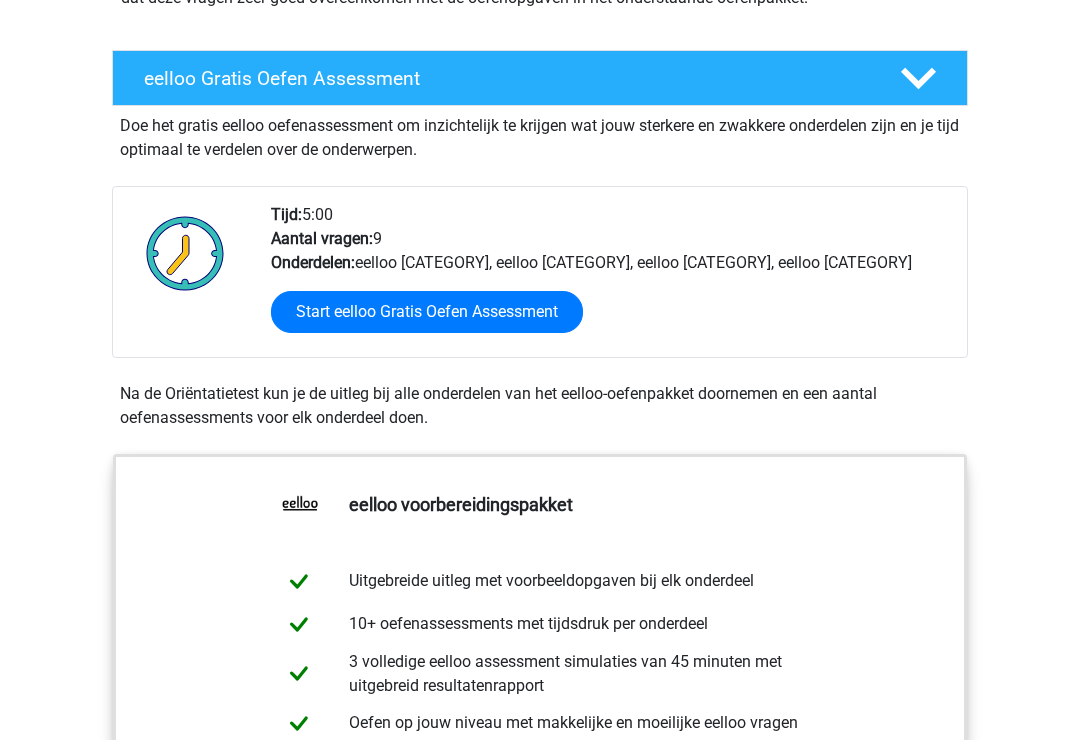 scroll, scrollTop: 481, scrollLeft: 0, axis: vertical 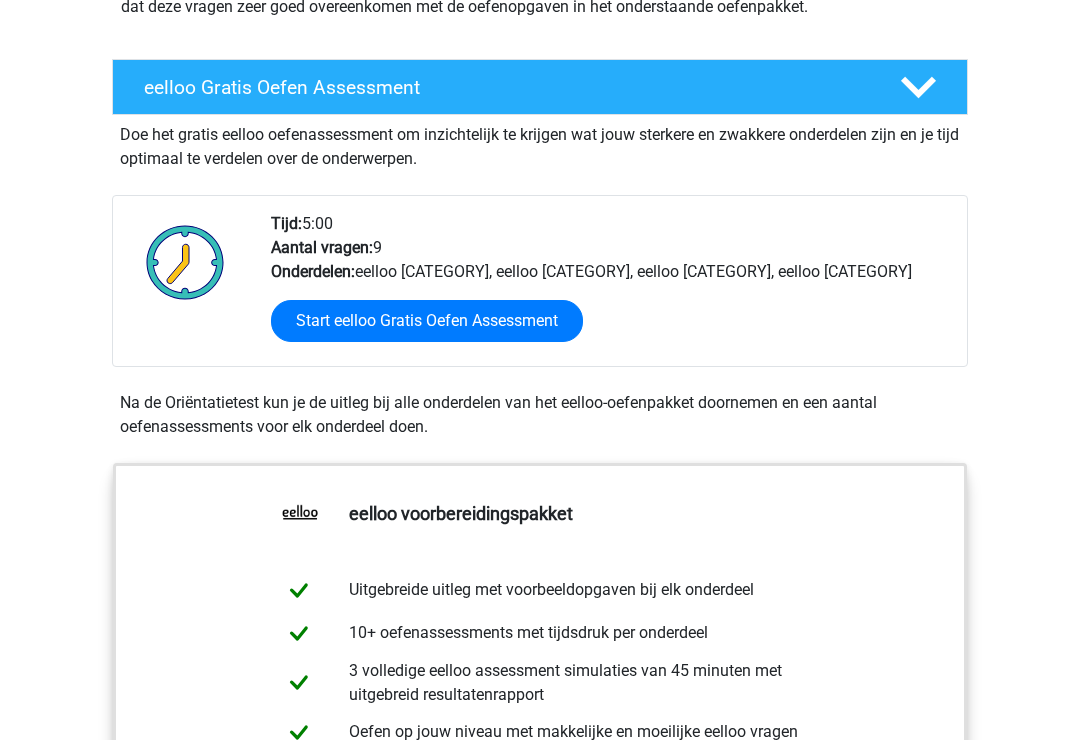 click on "Start eelloo Gratis Oefen Assessment" at bounding box center (427, 321) 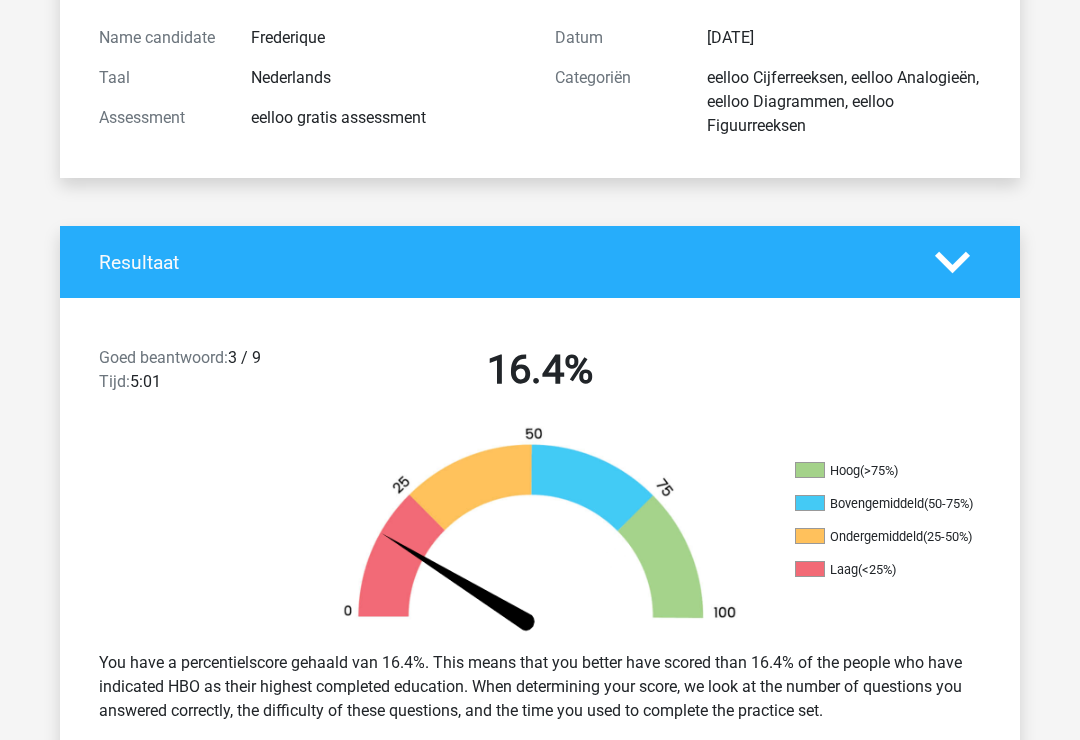 scroll, scrollTop: 0, scrollLeft: 0, axis: both 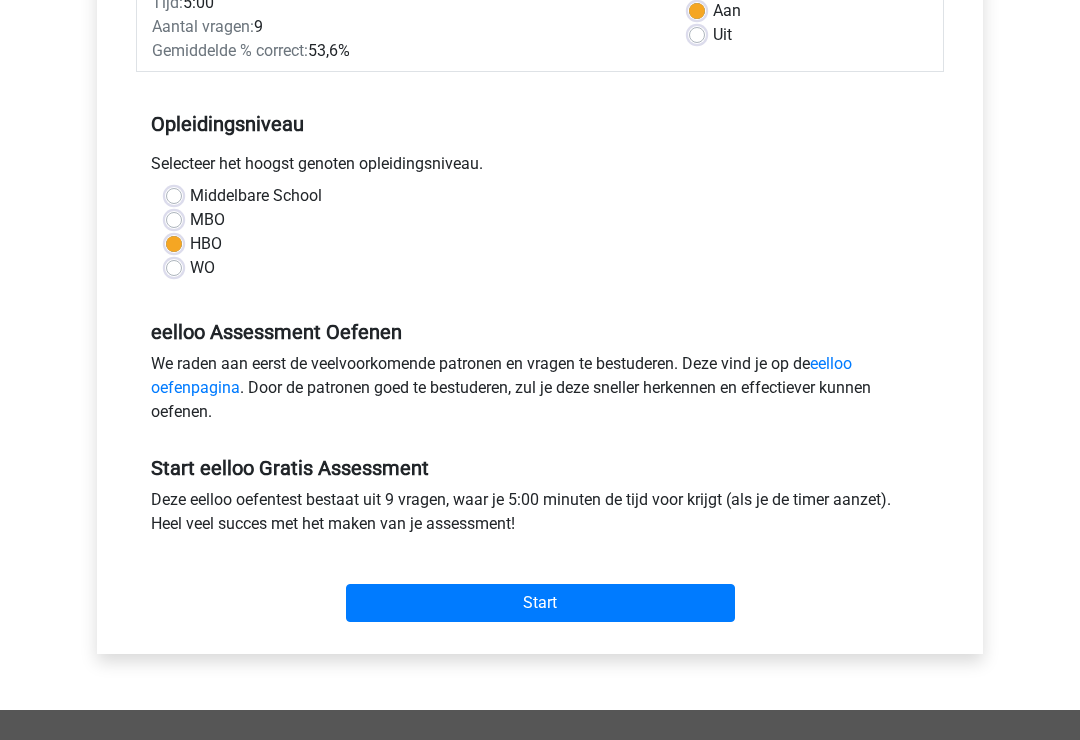 click on "Start" at bounding box center (540, 603) 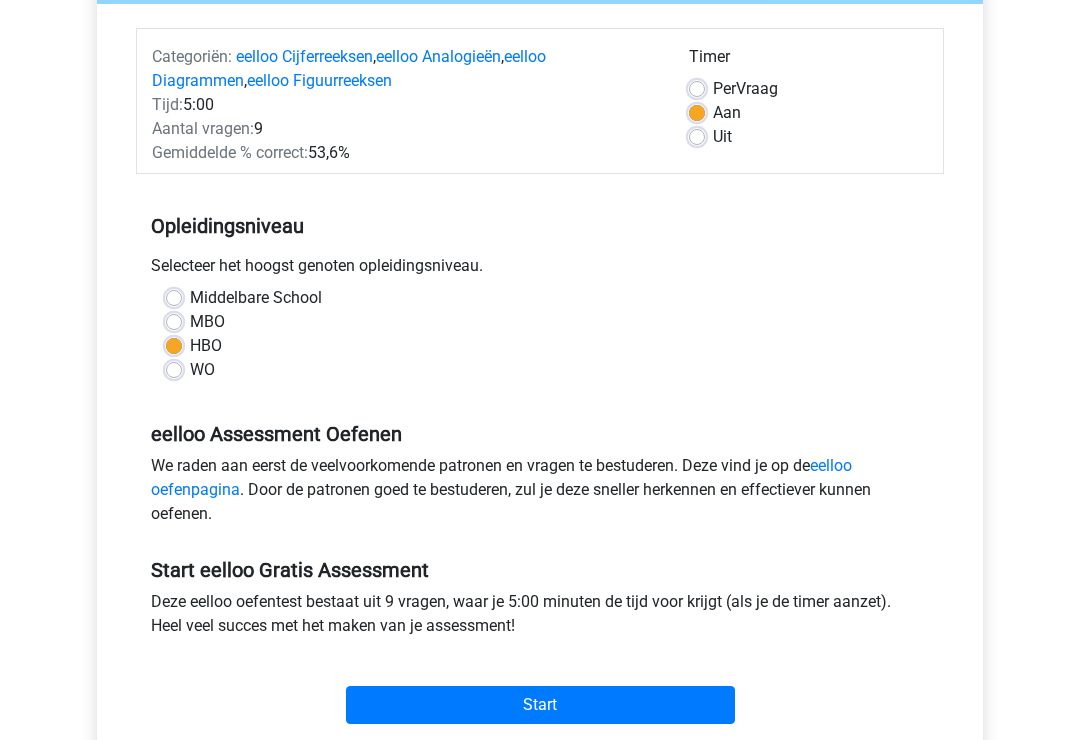 scroll, scrollTop: 0, scrollLeft: 0, axis: both 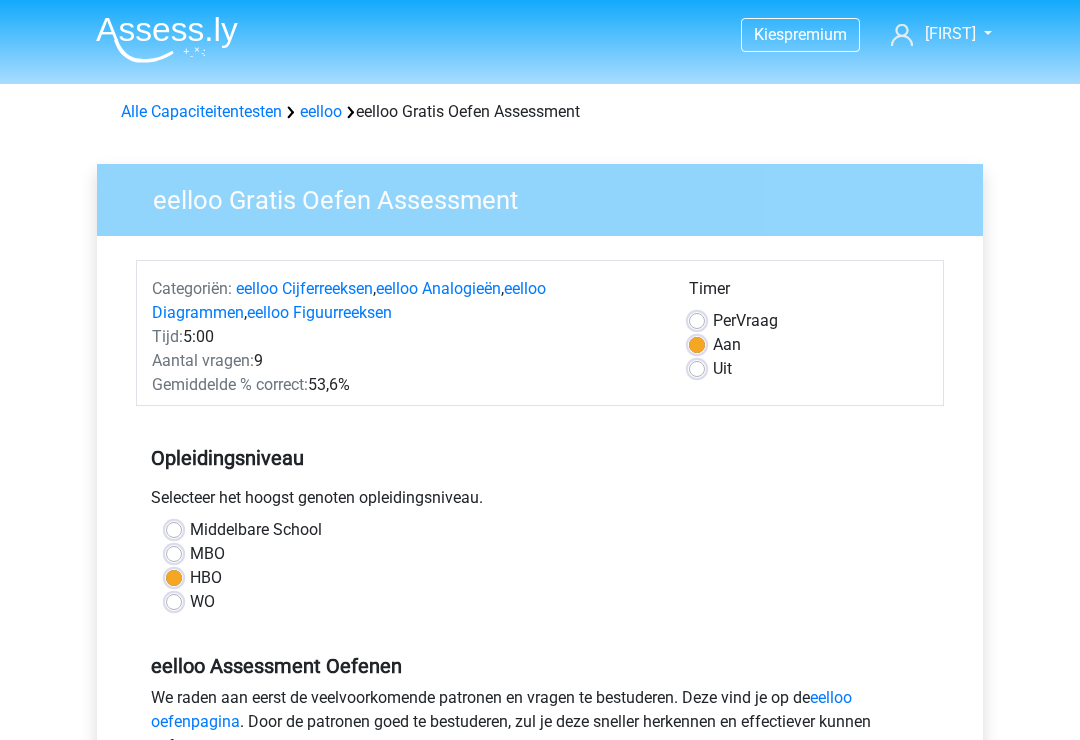 click on "eelloo Analogieën" at bounding box center [438, 288] 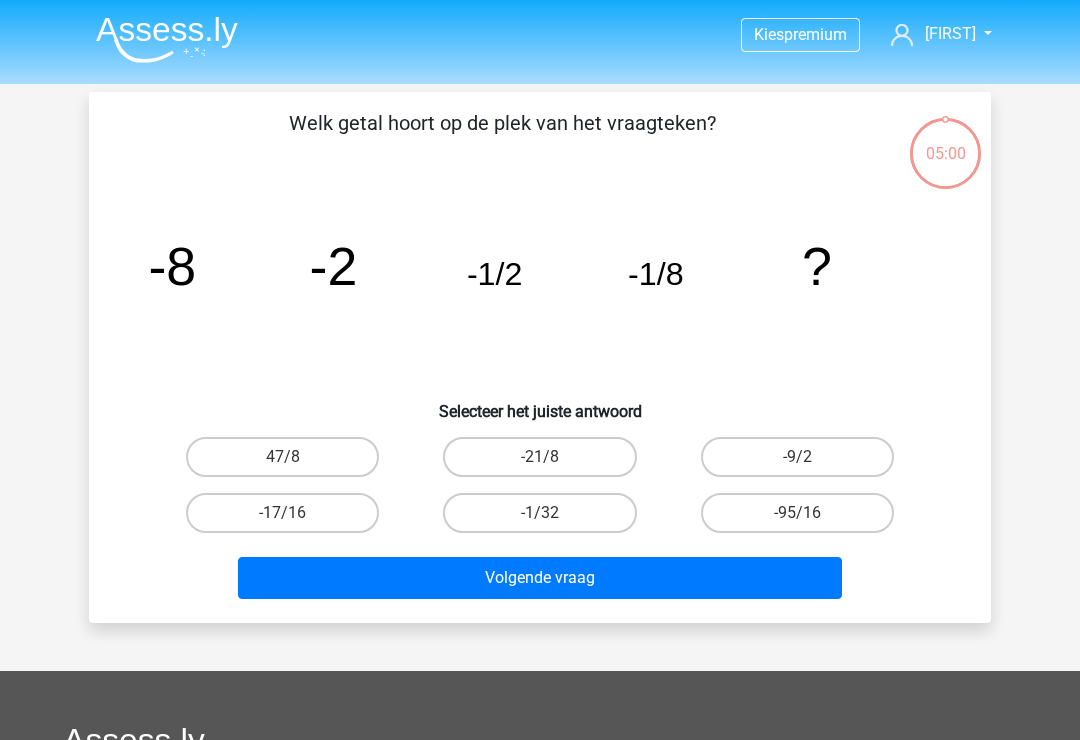 scroll, scrollTop: 0, scrollLeft: 0, axis: both 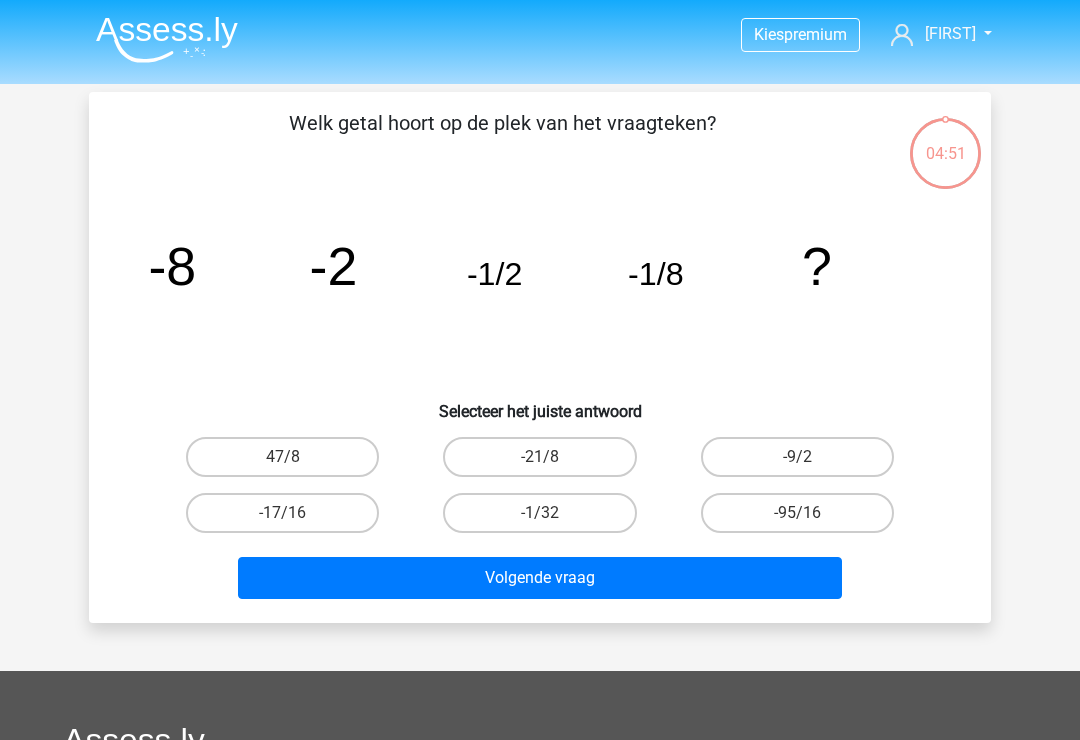 click on "-1/32" at bounding box center [539, 513] 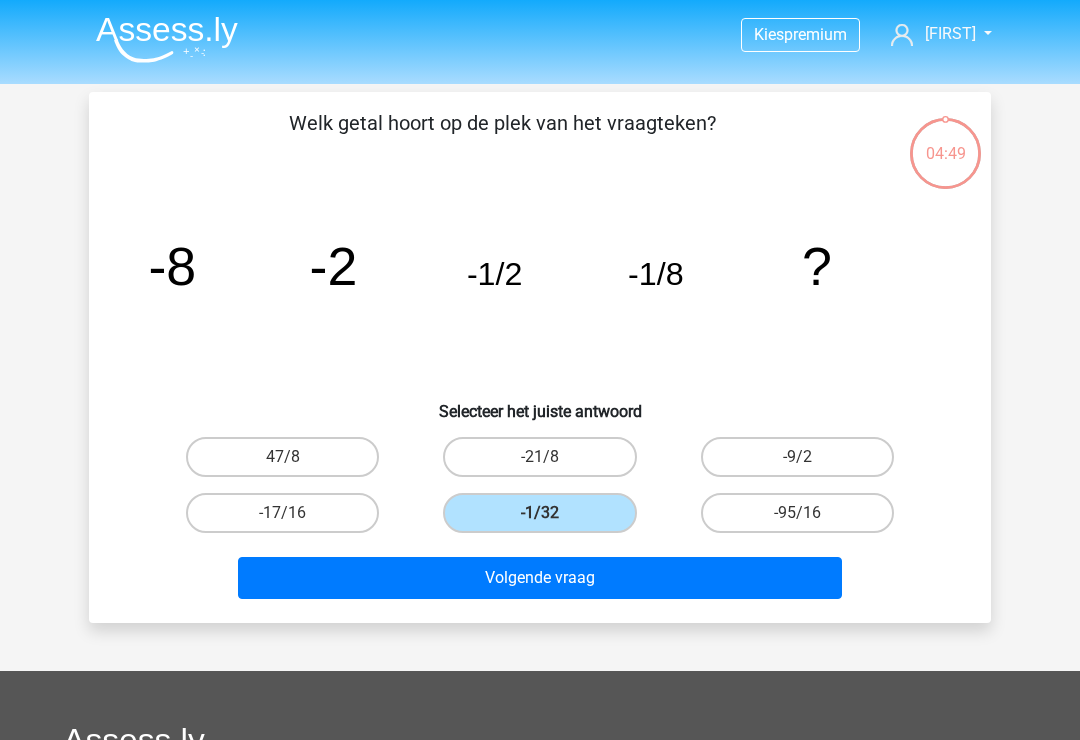 click on "Volgende vraag" at bounding box center [540, 578] 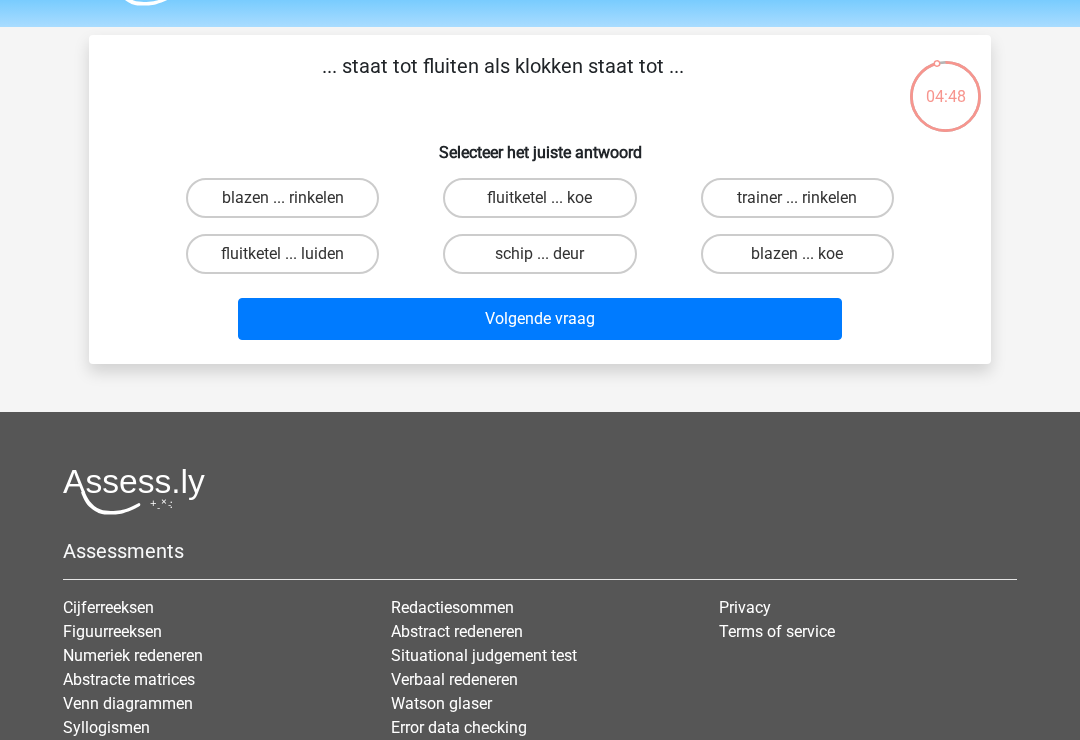 scroll, scrollTop: 0, scrollLeft: 0, axis: both 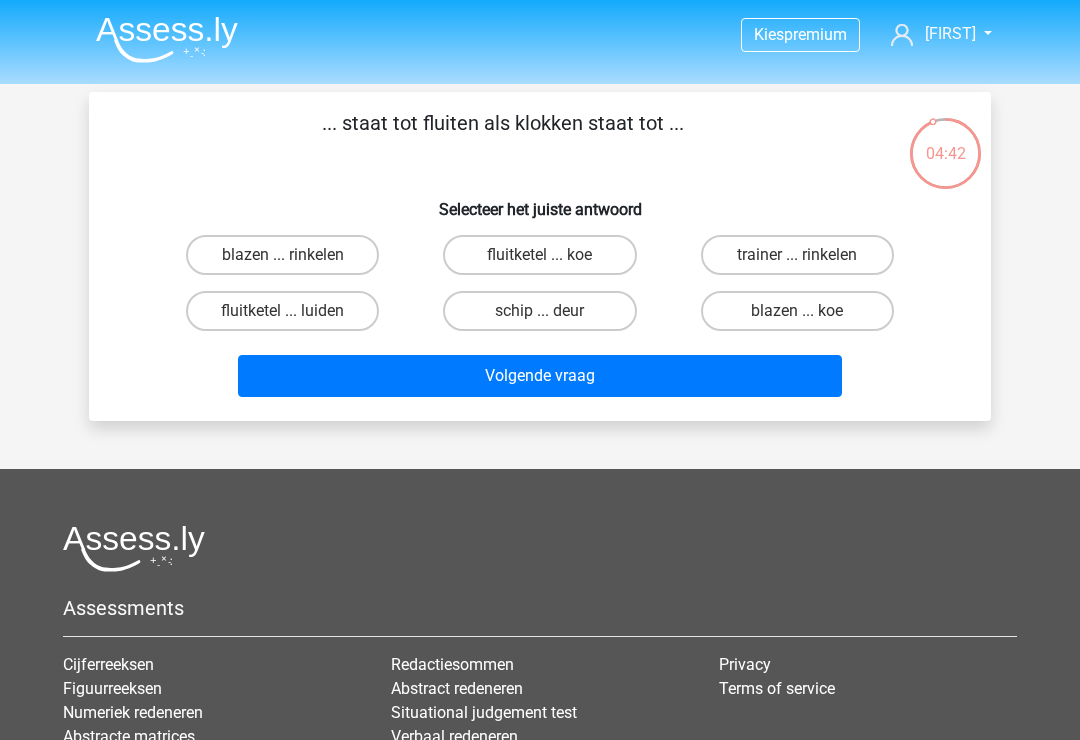 click on "fluitketel ... luiden" at bounding box center [282, 311] 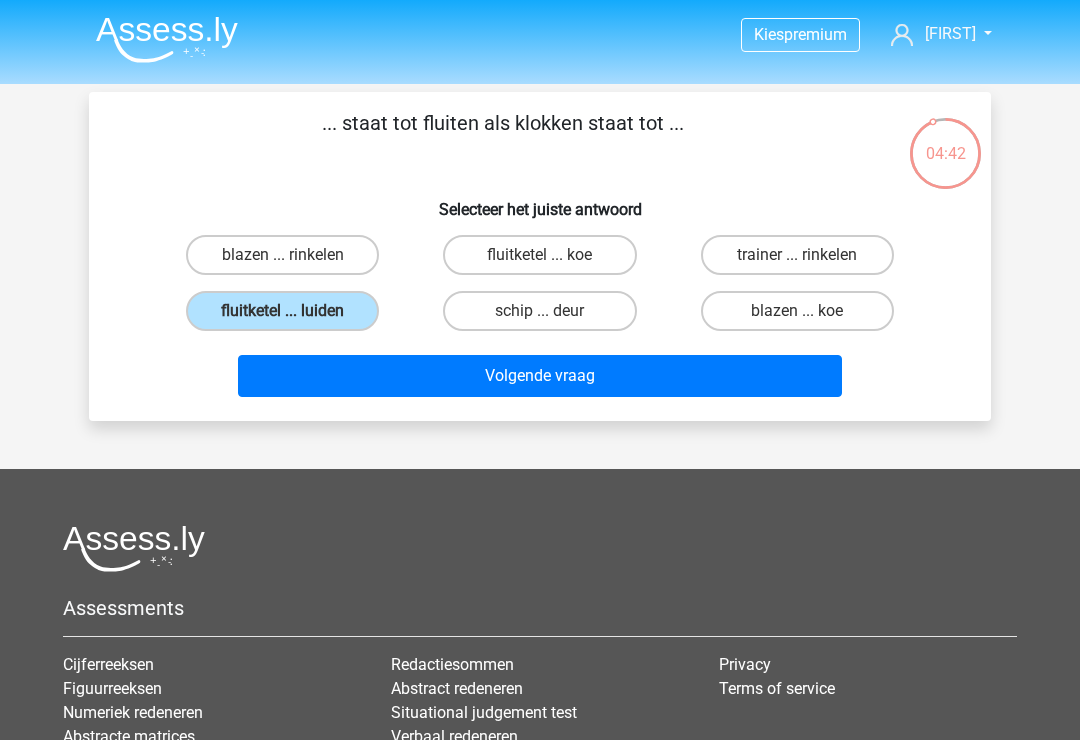 click on "Volgende vraag" at bounding box center (540, 376) 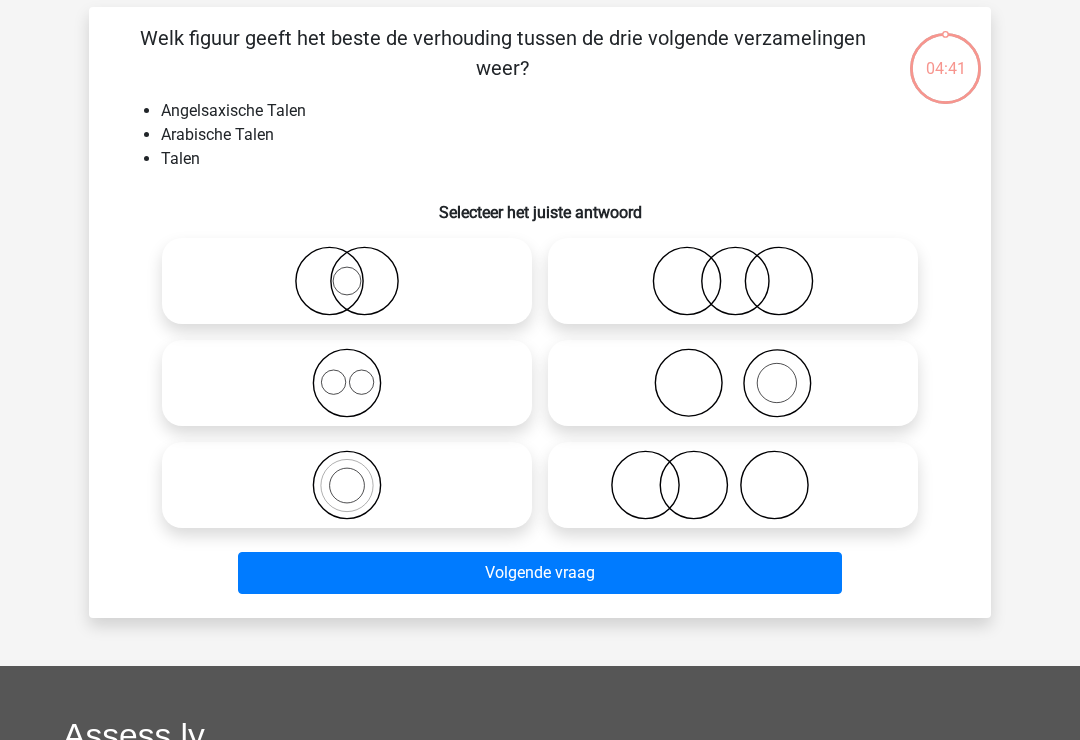 scroll, scrollTop: 92, scrollLeft: 0, axis: vertical 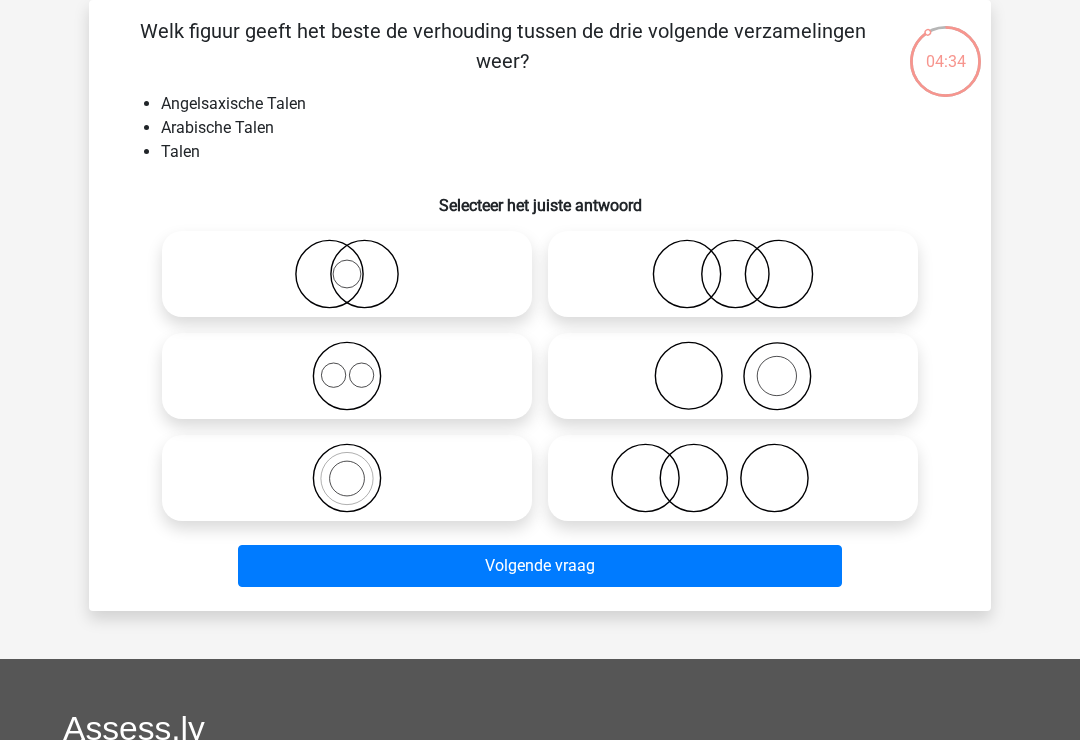 click at bounding box center [347, 376] 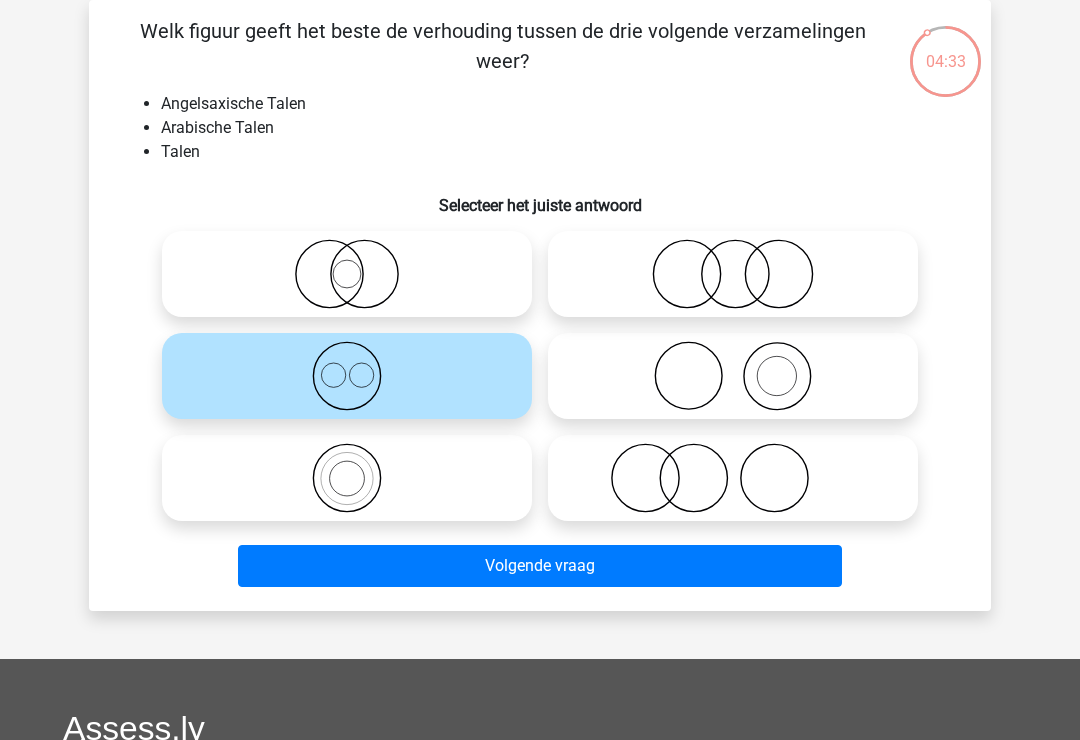 click on "Volgende vraag" at bounding box center (540, 566) 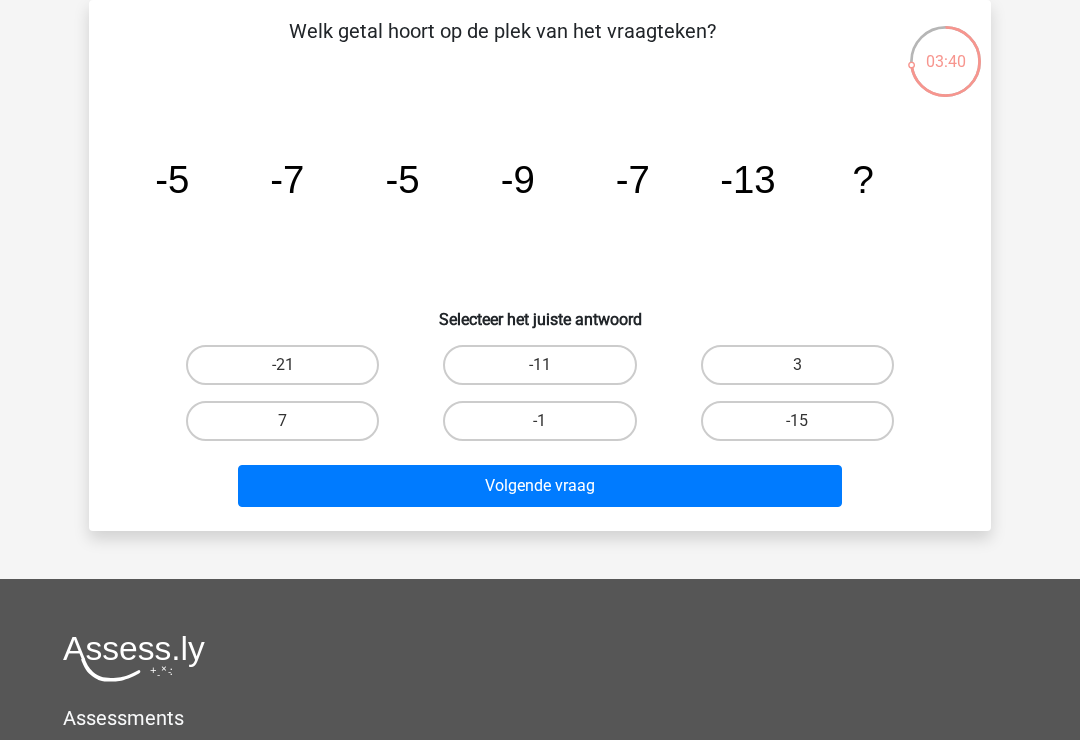click on "-11" at bounding box center (539, 365) 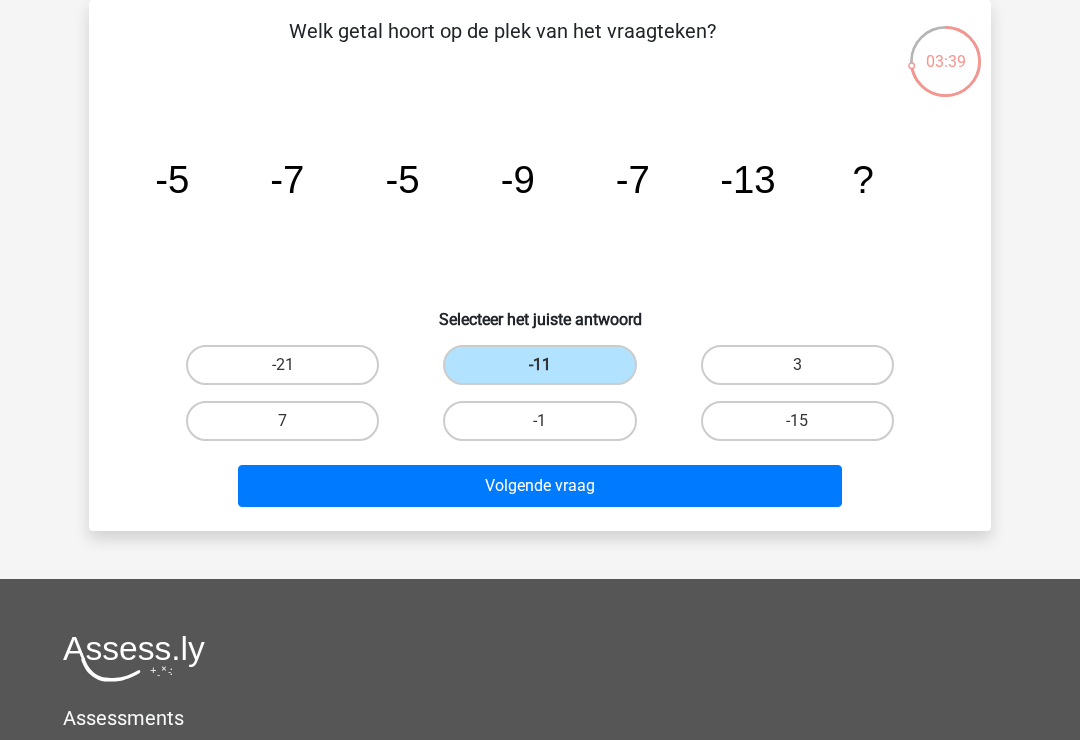 click on "Volgende vraag" at bounding box center [540, 486] 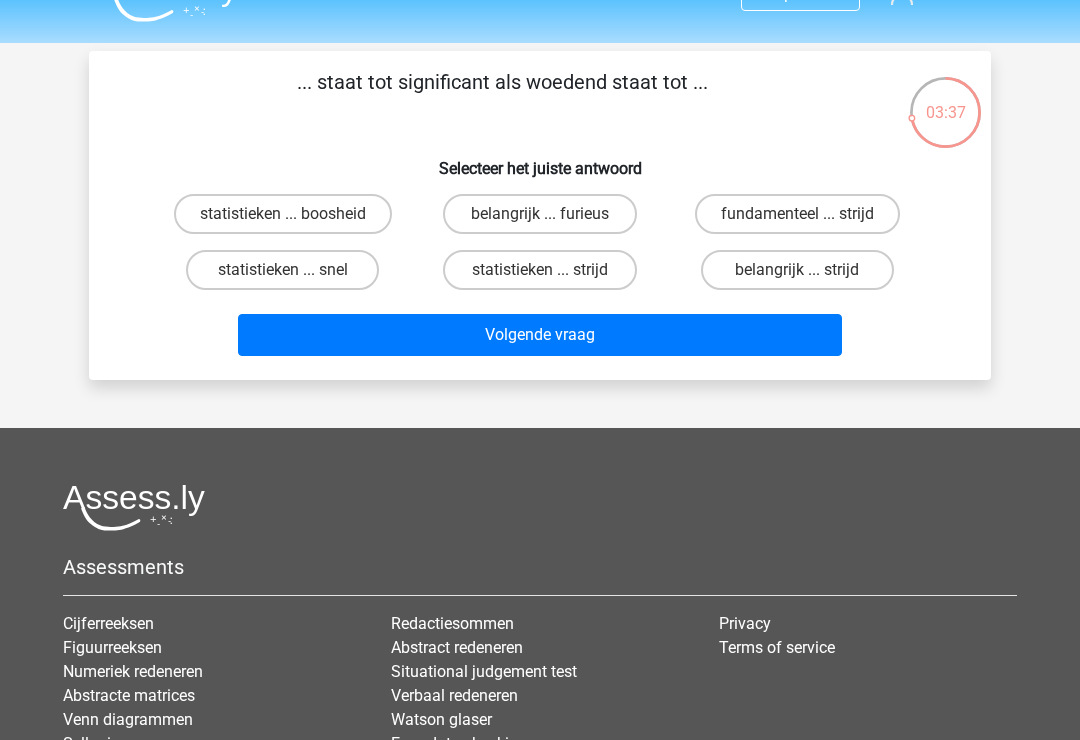 scroll, scrollTop: 39, scrollLeft: 0, axis: vertical 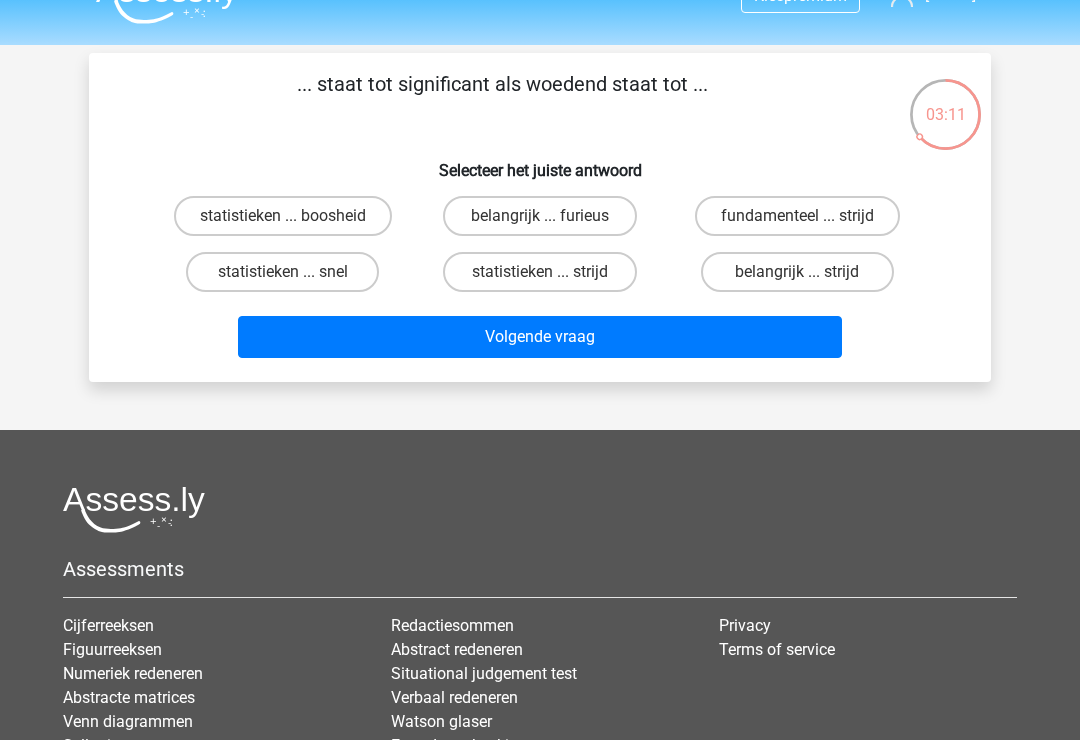 click on "belangrijk ... strijd" at bounding box center (797, 272) 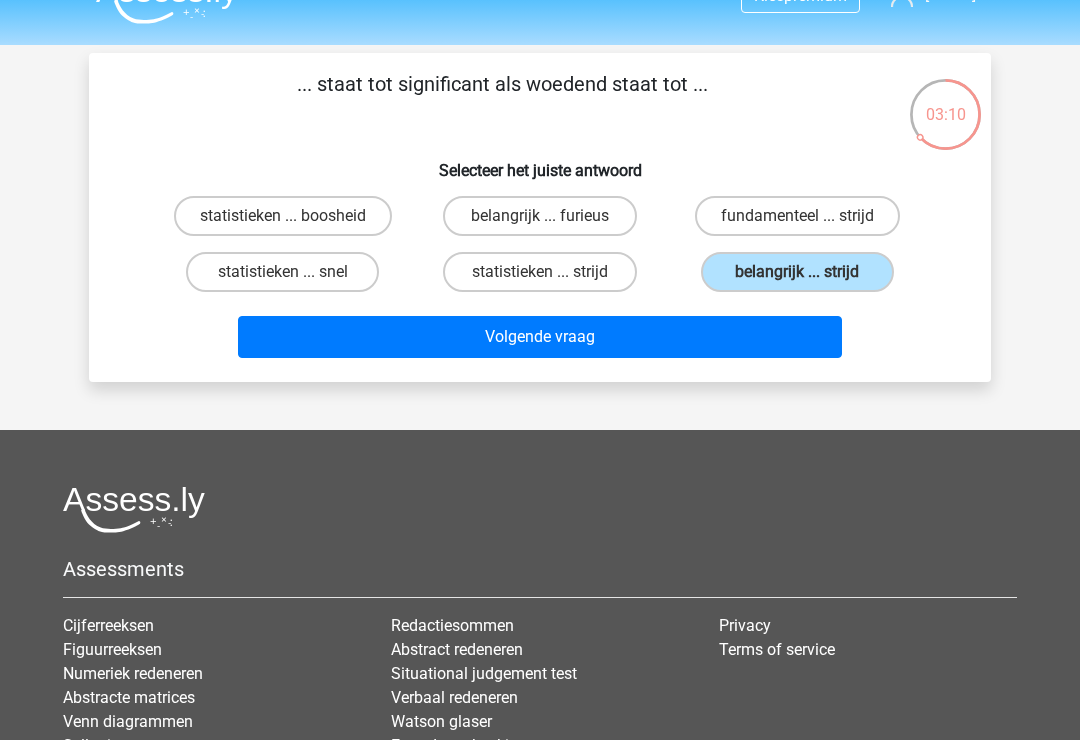 click on "Volgende vraag" at bounding box center [540, 337] 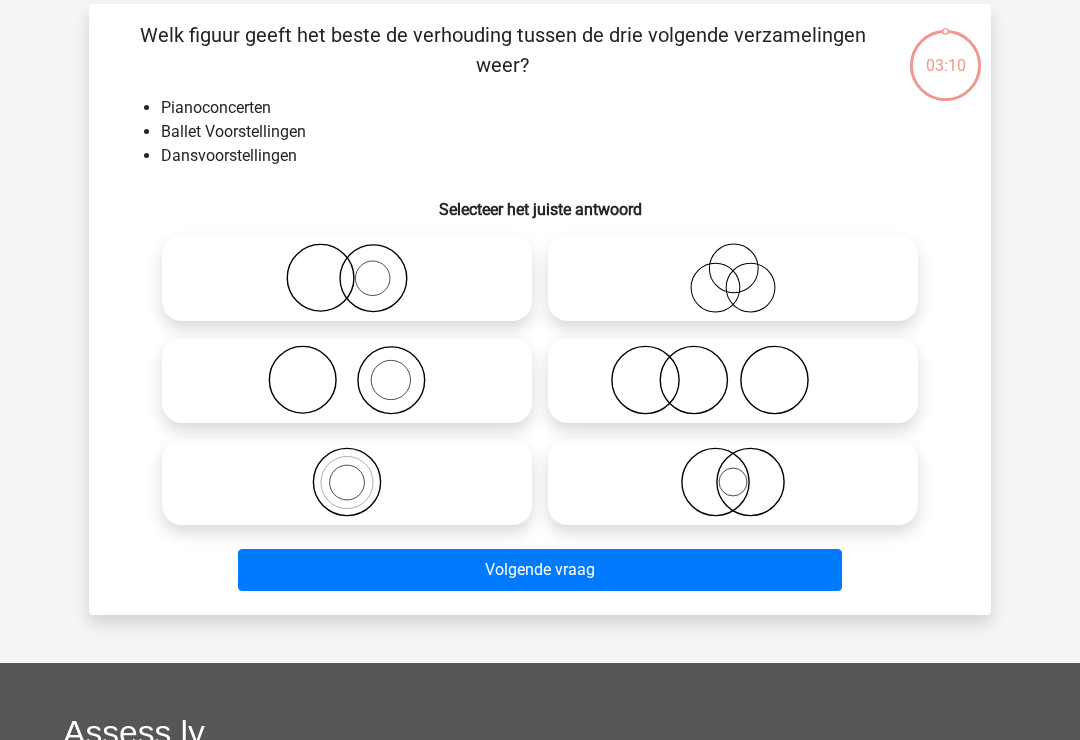scroll, scrollTop: 92, scrollLeft: 0, axis: vertical 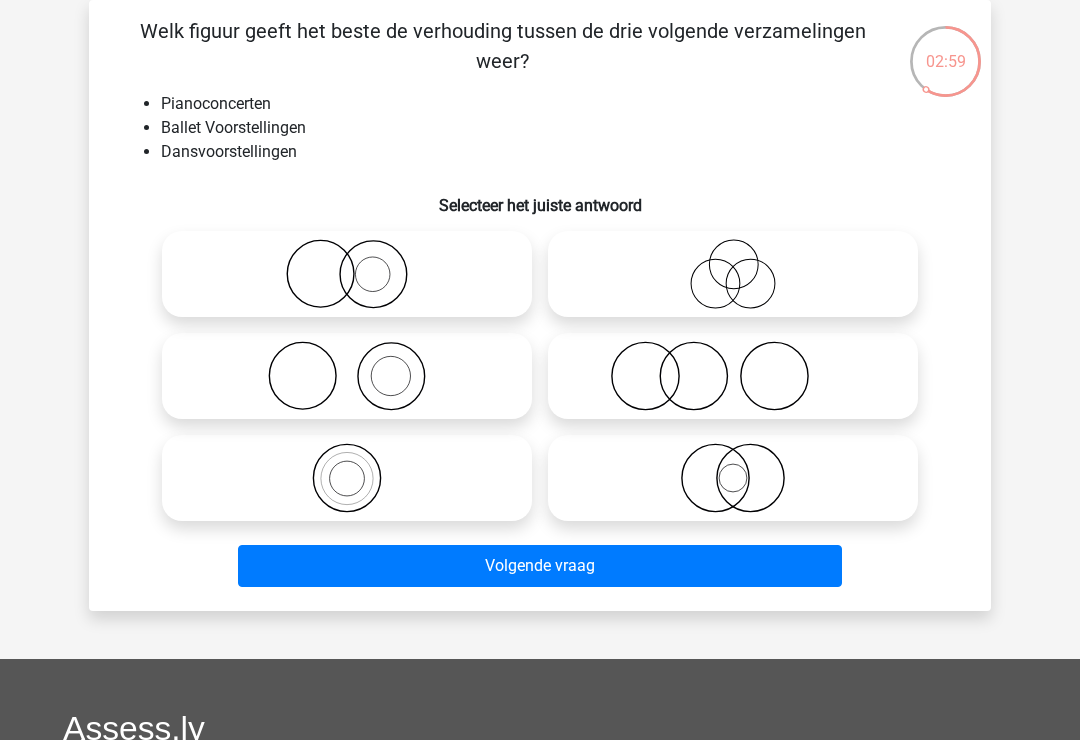 click at bounding box center [347, 376] 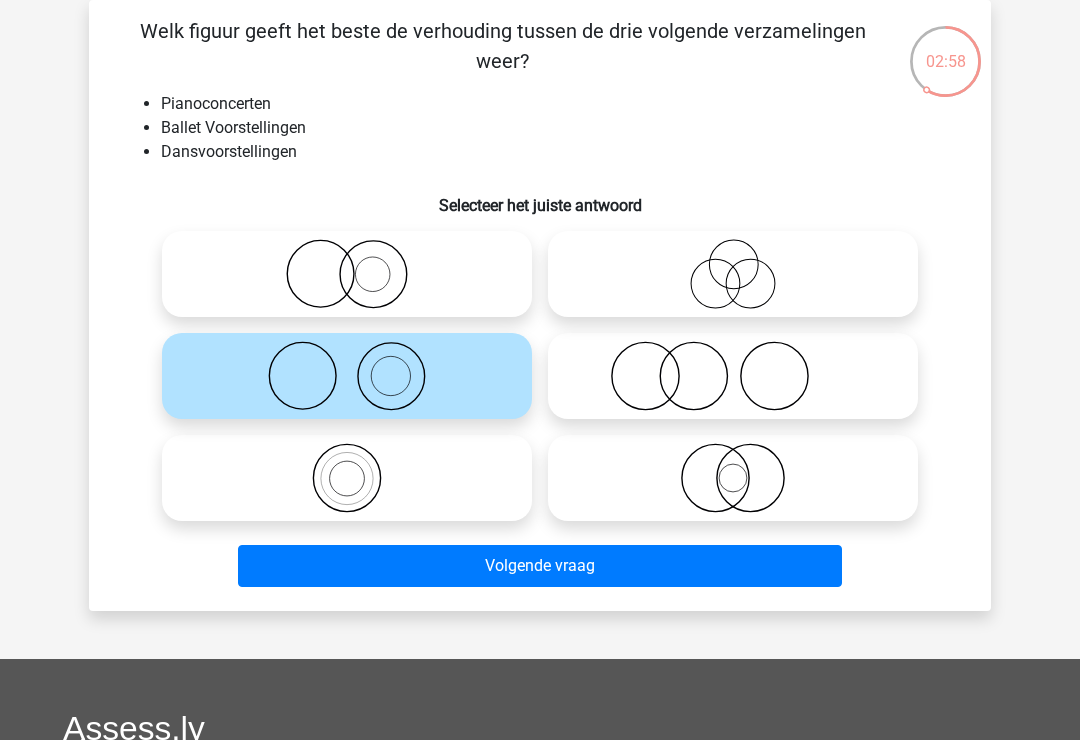 click on "Volgende vraag" at bounding box center [540, 566] 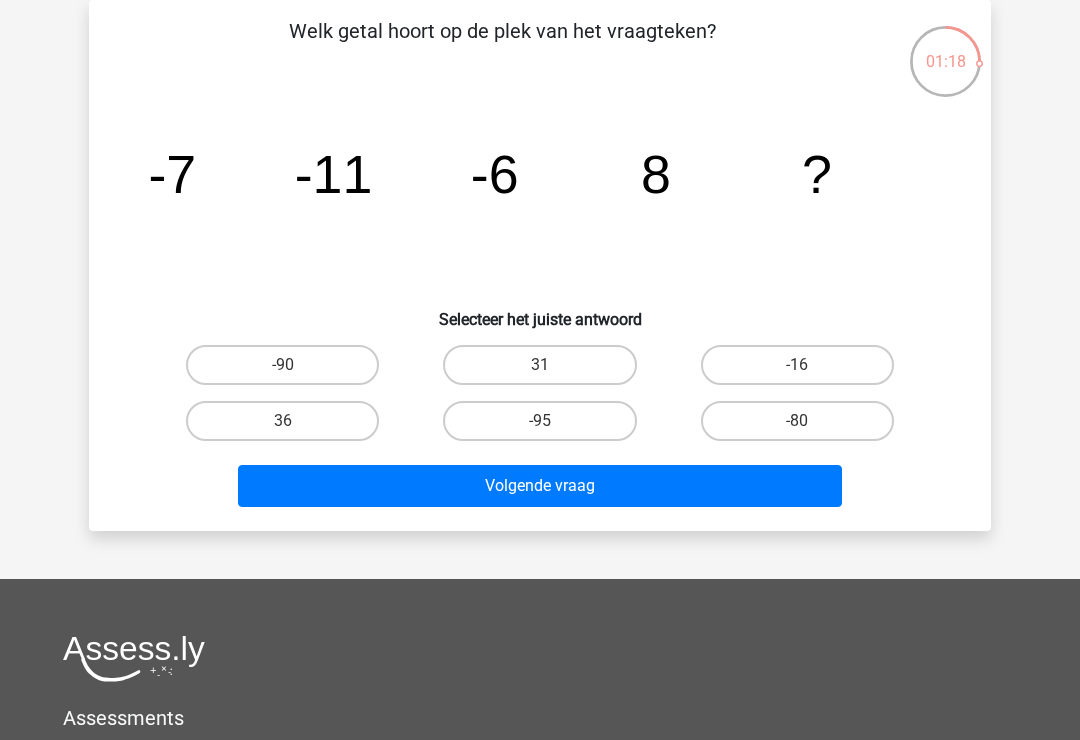 click on "-16" at bounding box center (797, 365) 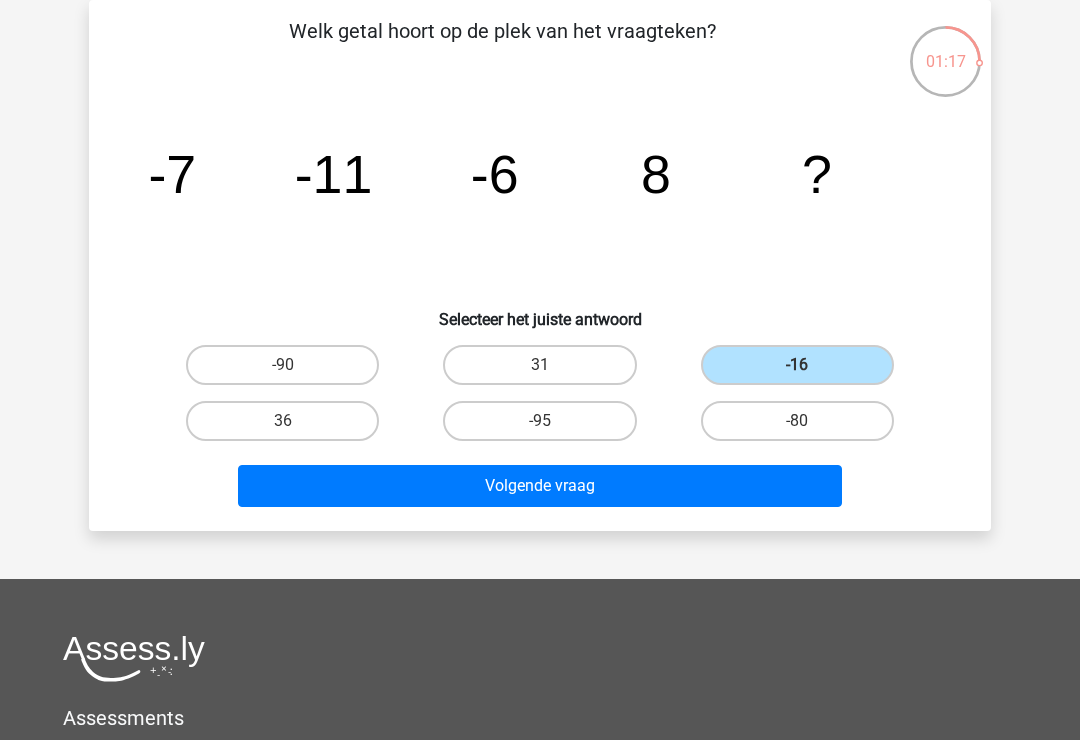 click on "Volgende vraag" at bounding box center [540, 486] 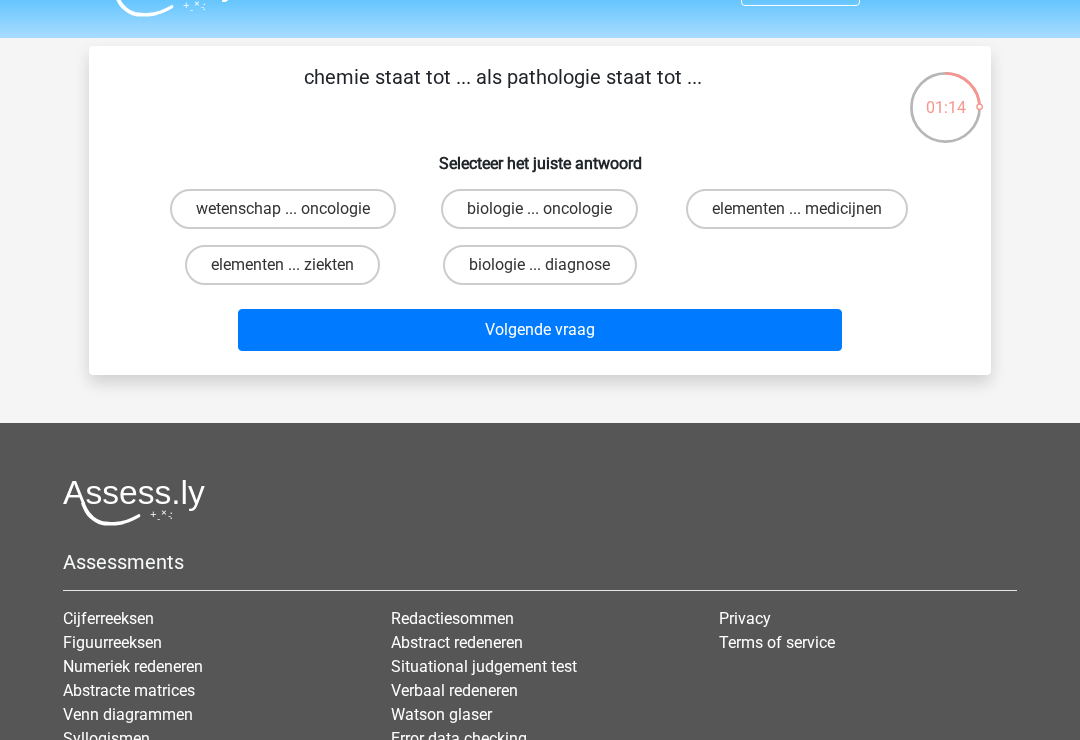 scroll, scrollTop: 44, scrollLeft: 0, axis: vertical 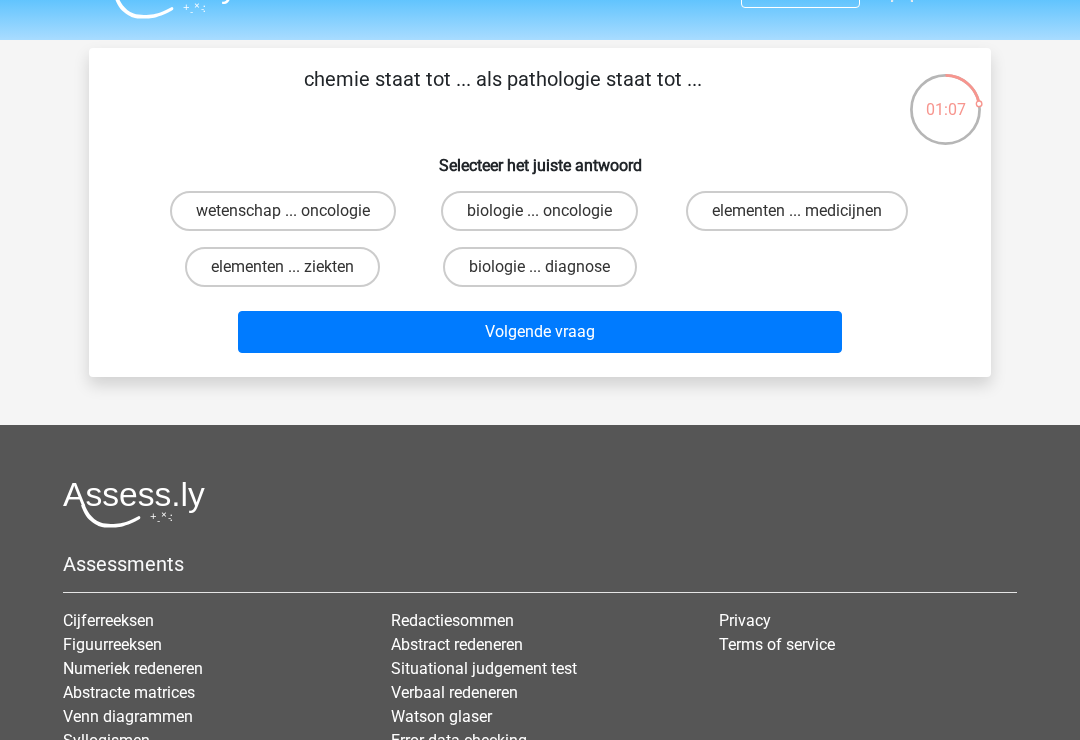 click on "biologie ... oncologie" at bounding box center [539, 211] 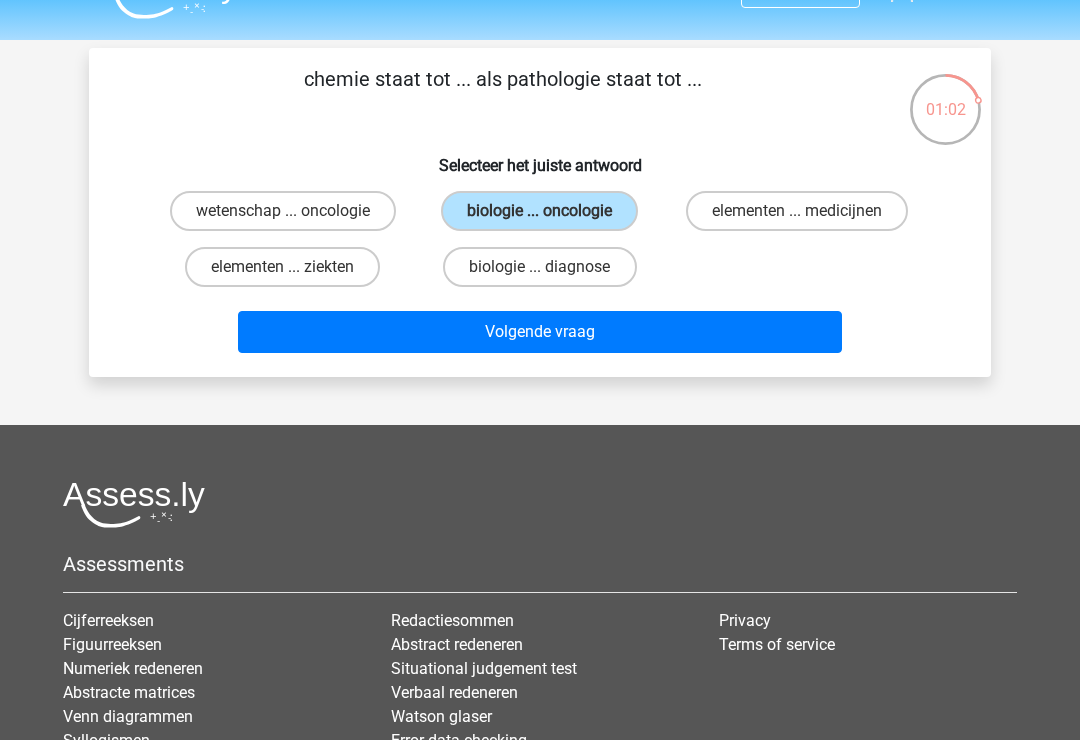 click on "elementen ... ziekten" at bounding box center (282, 267) 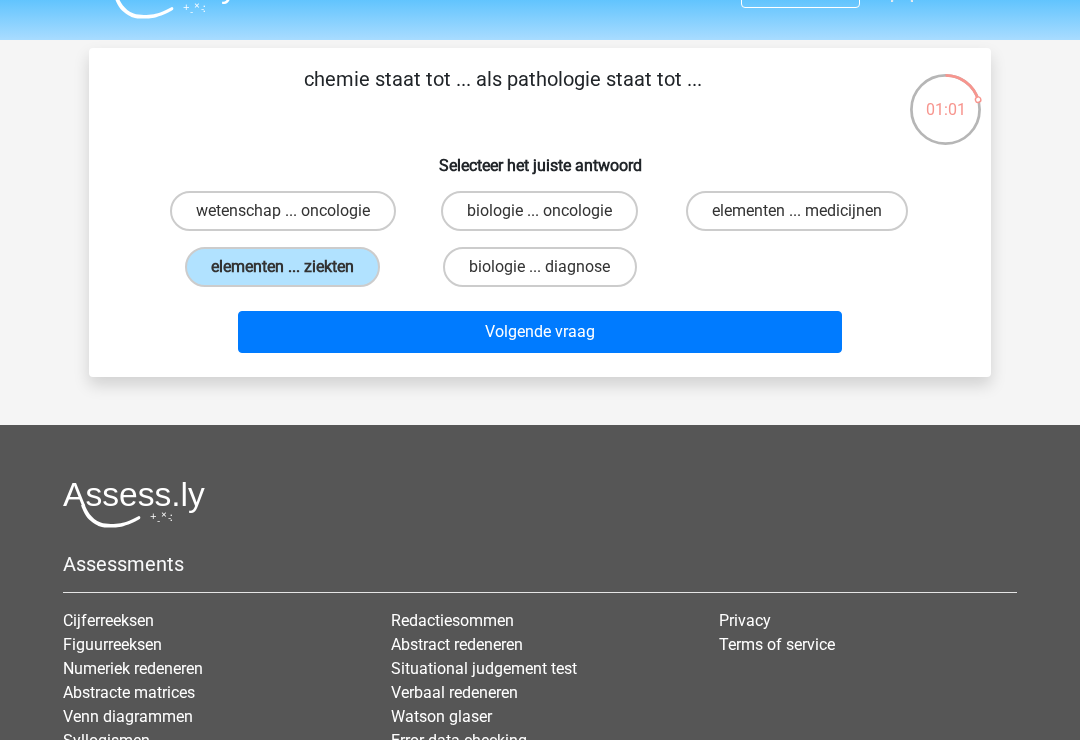 click on "Volgende vraag" at bounding box center [540, 332] 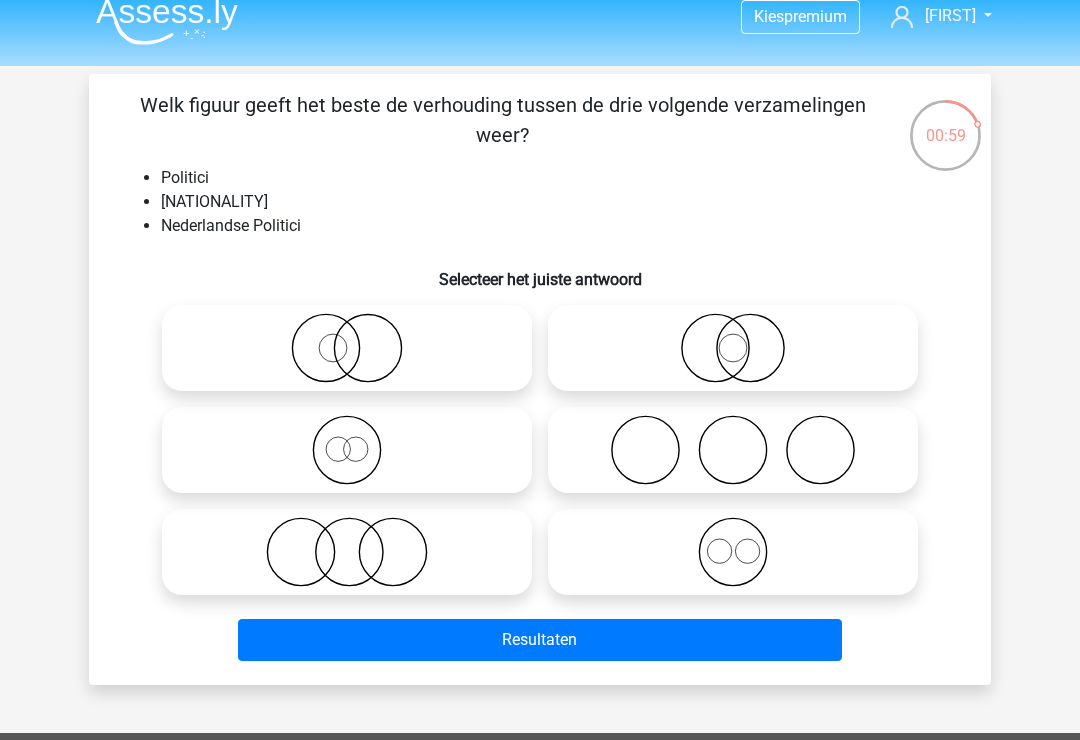 scroll, scrollTop: 33, scrollLeft: 0, axis: vertical 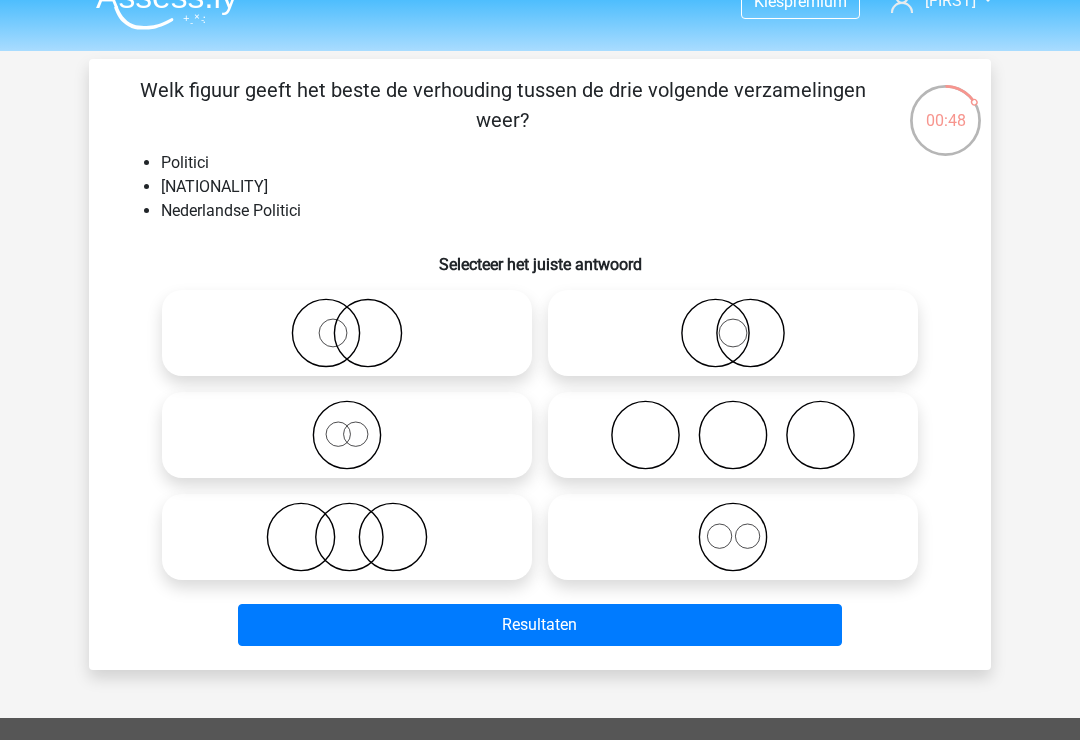 click at bounding box center [733, 333] 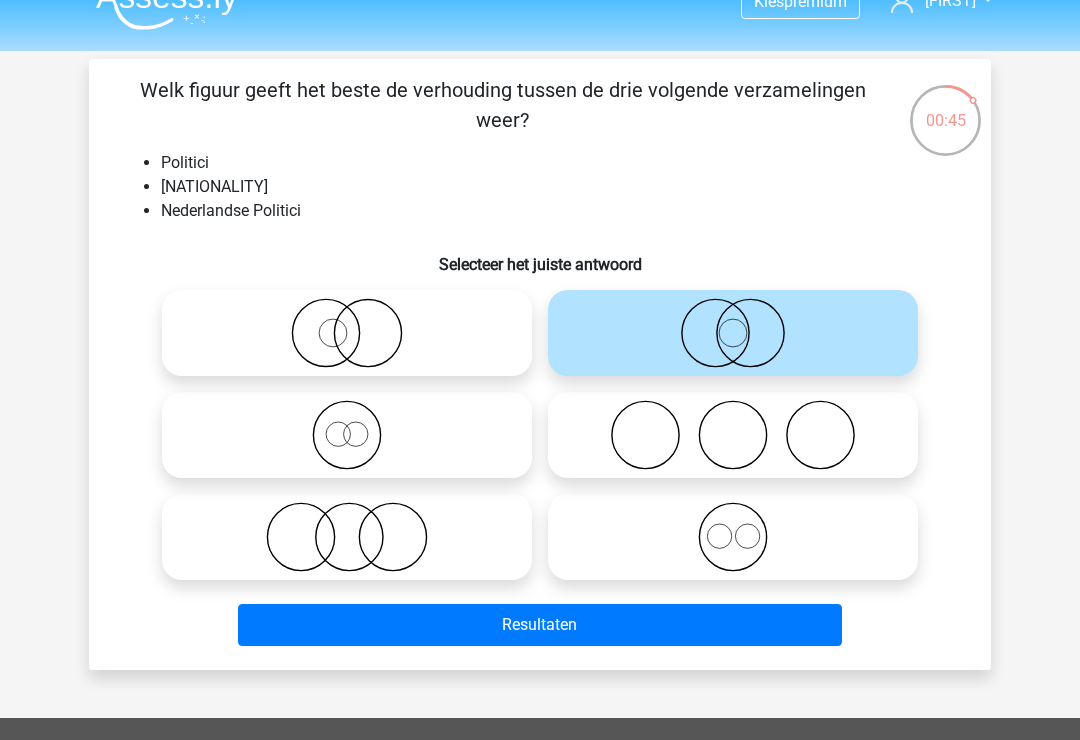 click on "[CATEGORY]" at bounding box center (540, 625) 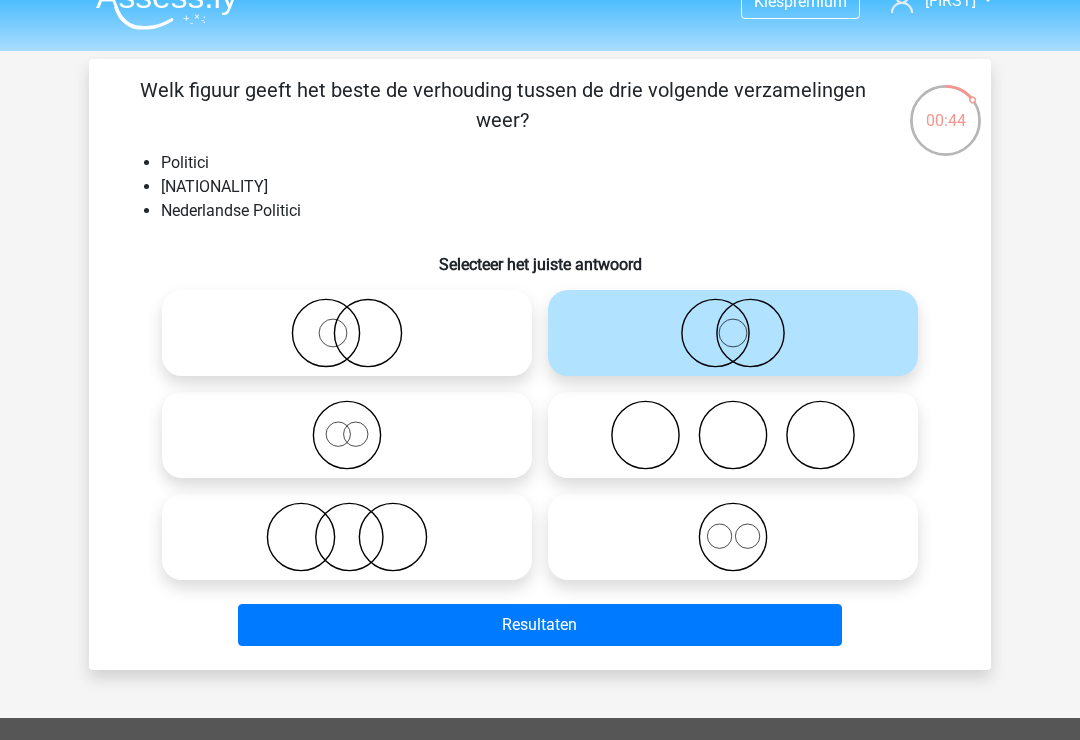 scroll, scrollTop: 64, scrollLeft: 0, axis: vertical 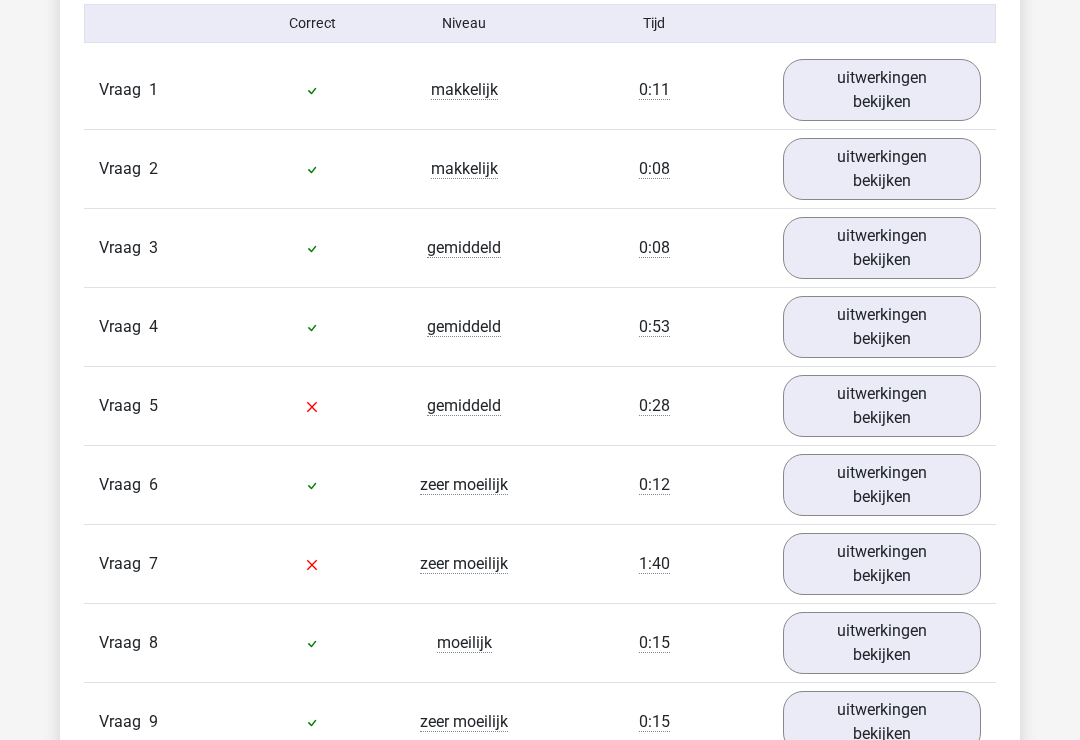click on "uitwerkingen bekijken" at bounding box center [882, 407] 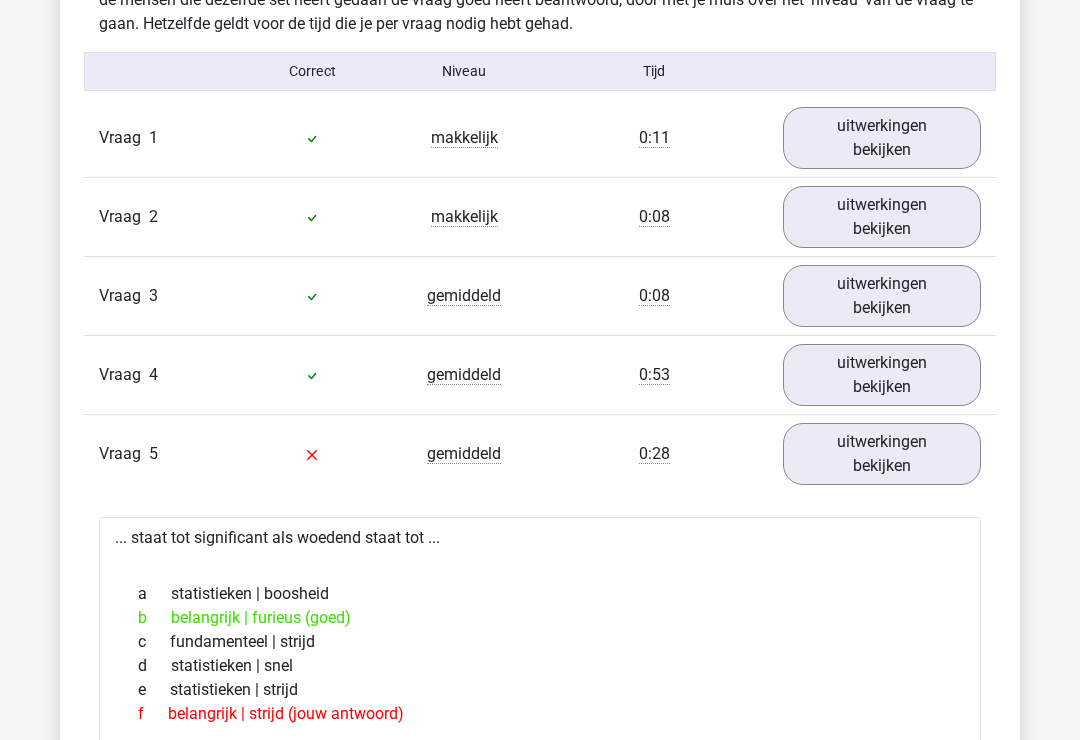 scroll, scrollTop: 2170, scrollLeft: 0, axis: vertical 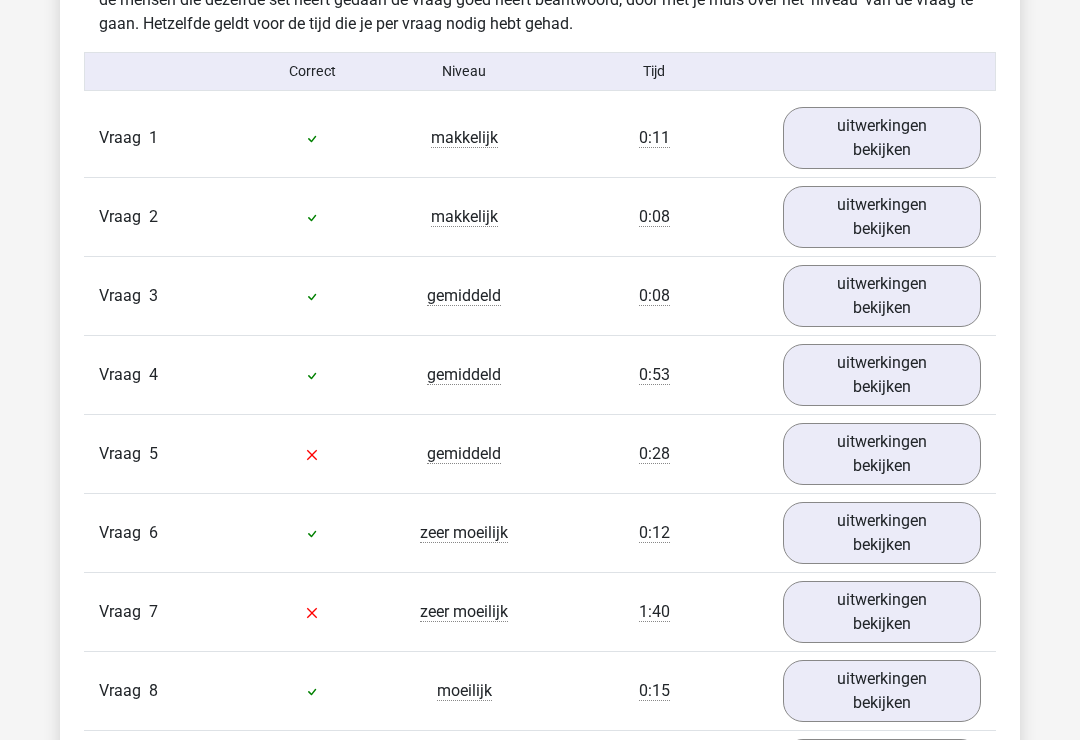 click on "uitwerkingen bekijken" at bounding box center (882, 612) 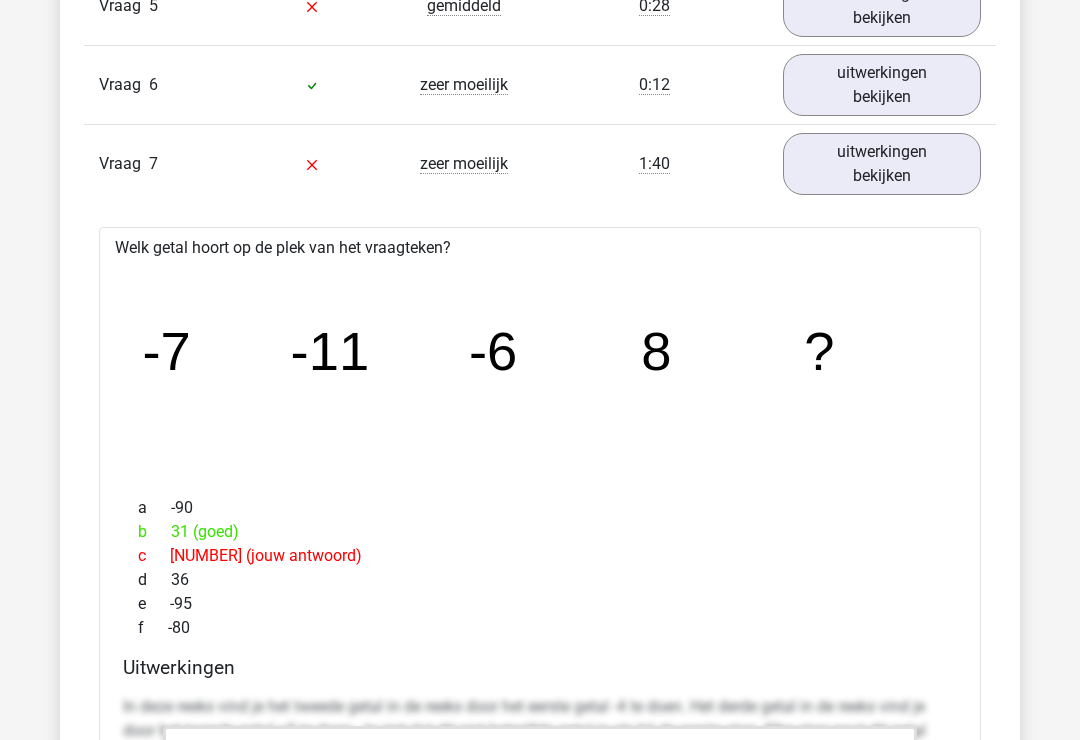 scroll, scrollTop: 2618, scrollLeft: 0, axis: vertical 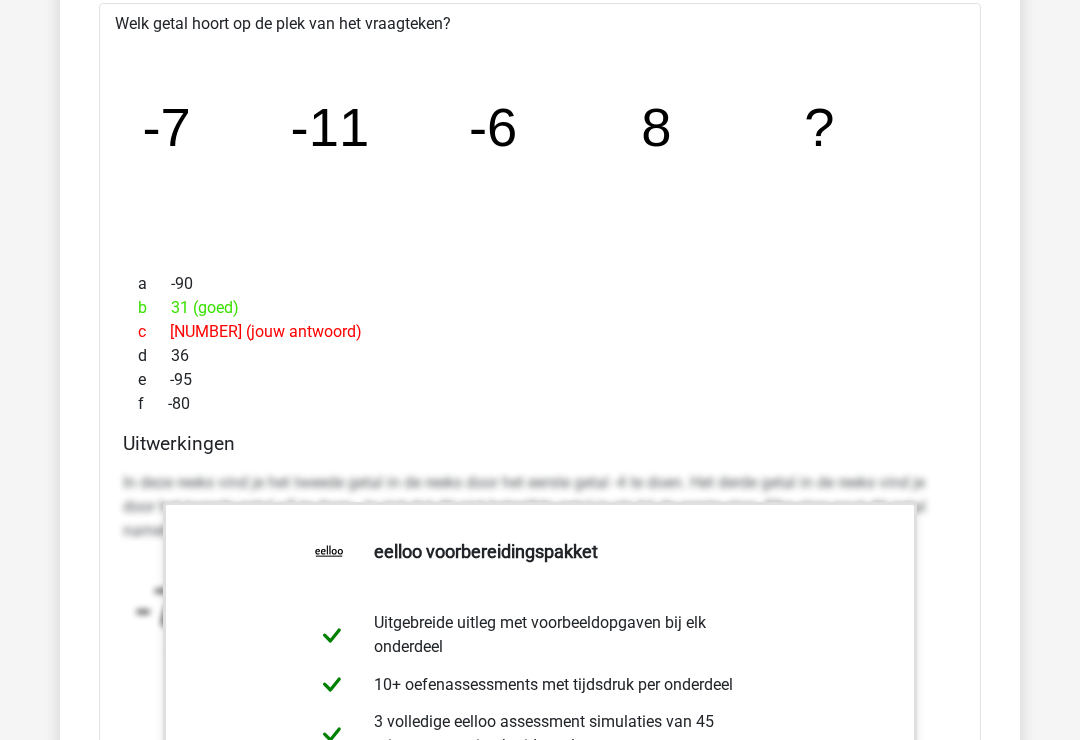 click on "b
31
(goed)" at bounding box center [540, 309] 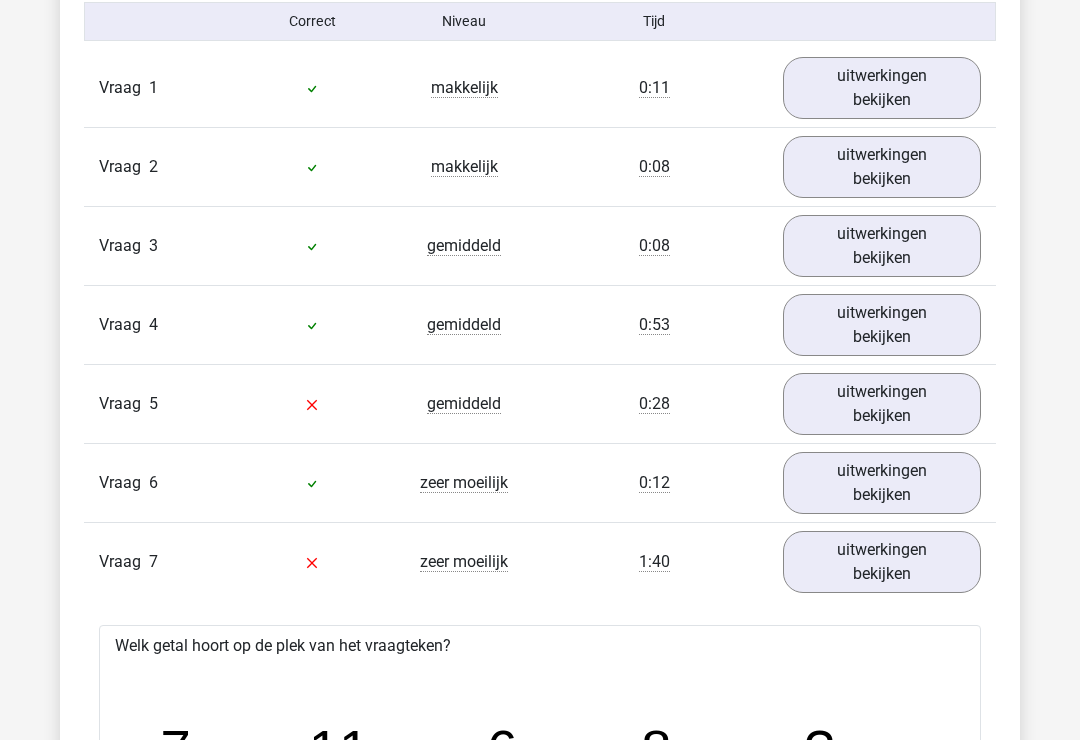 scroll, scrollTop: 2220, scrollLeft: 0, axis: vertical 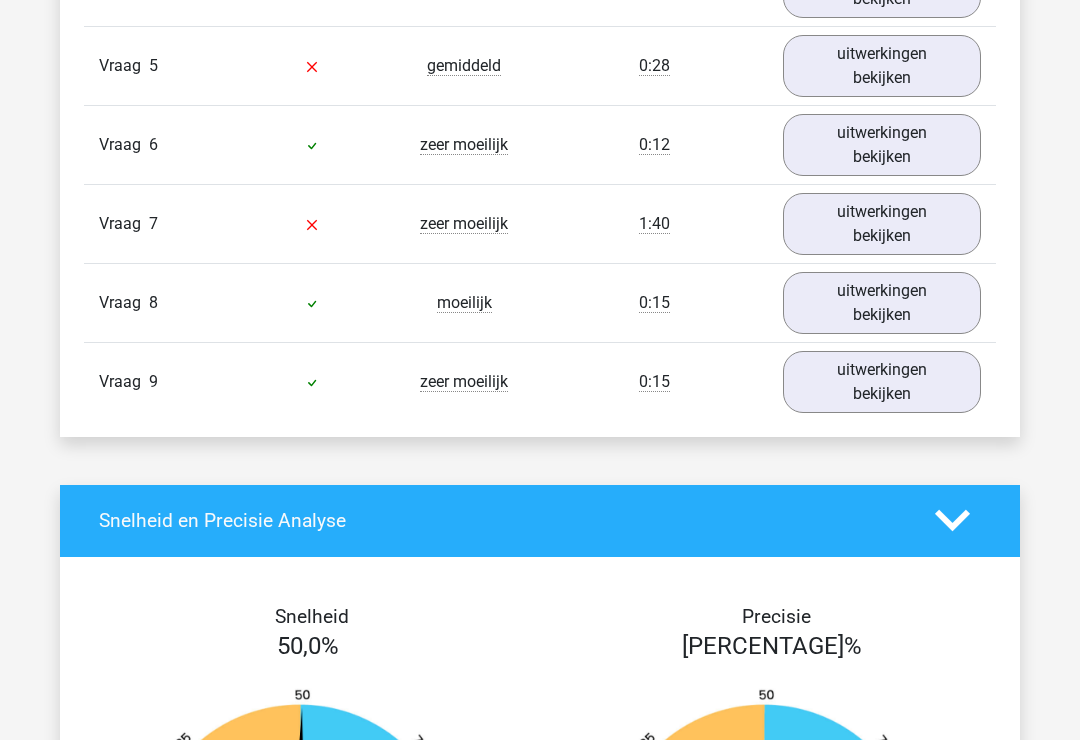 click on "uitwerkingen bekijken" at bounding box center (882, 224) 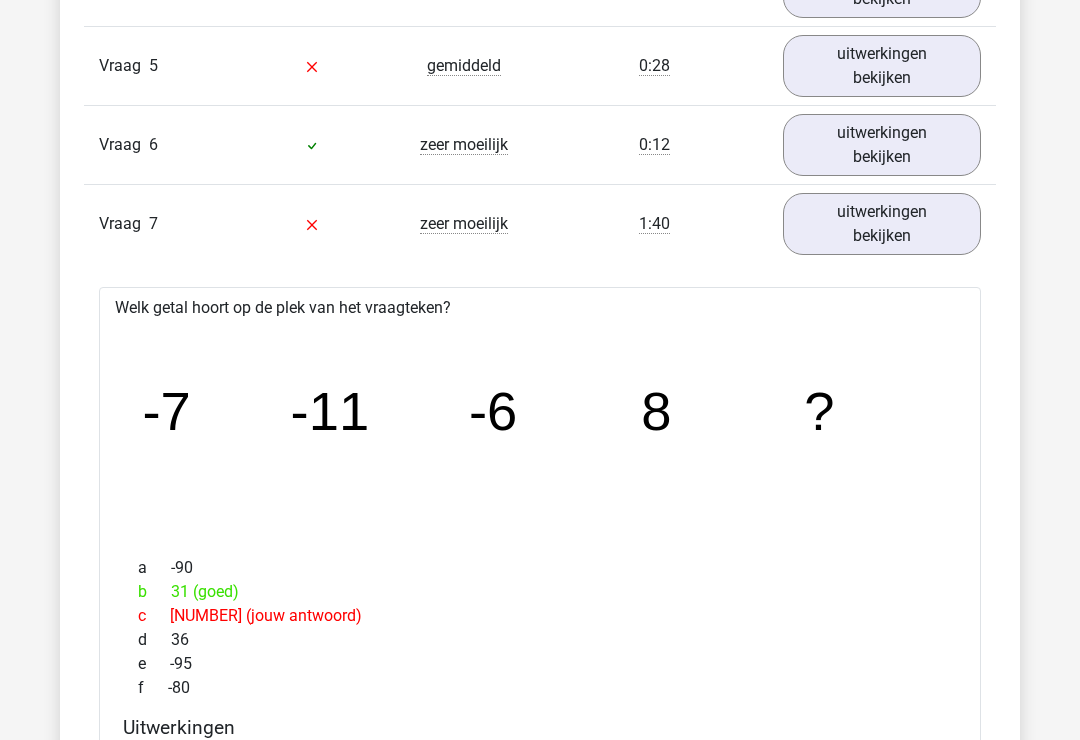 click on "uitwerkingen bekijken" at bounding box center (882, 224) 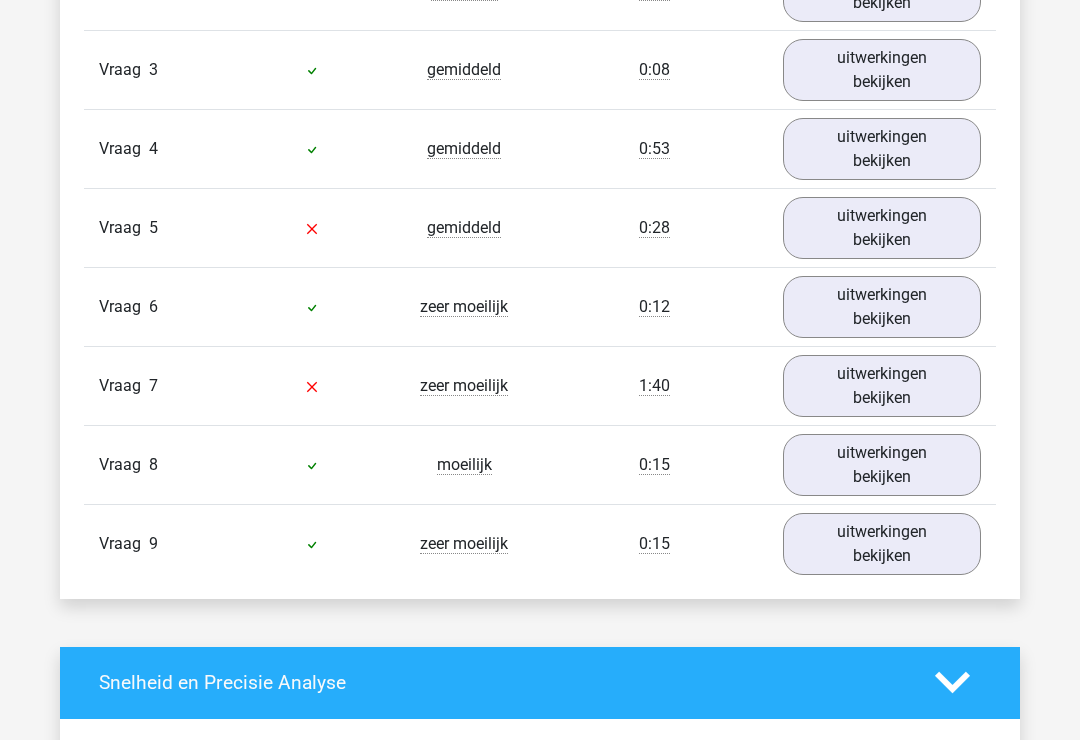 scroll, scrollTop: 2395, scrollLeft: 0, axis: vertical 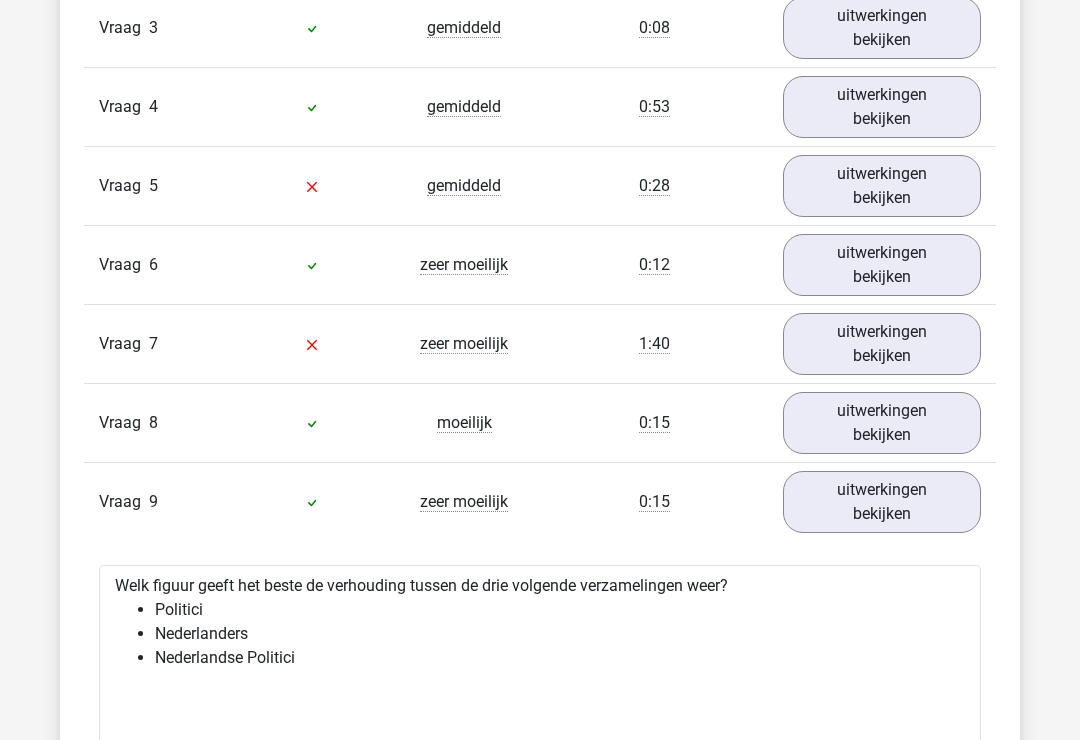 click on "uitwerkingen bekijken" at bounding box center [882, 423] 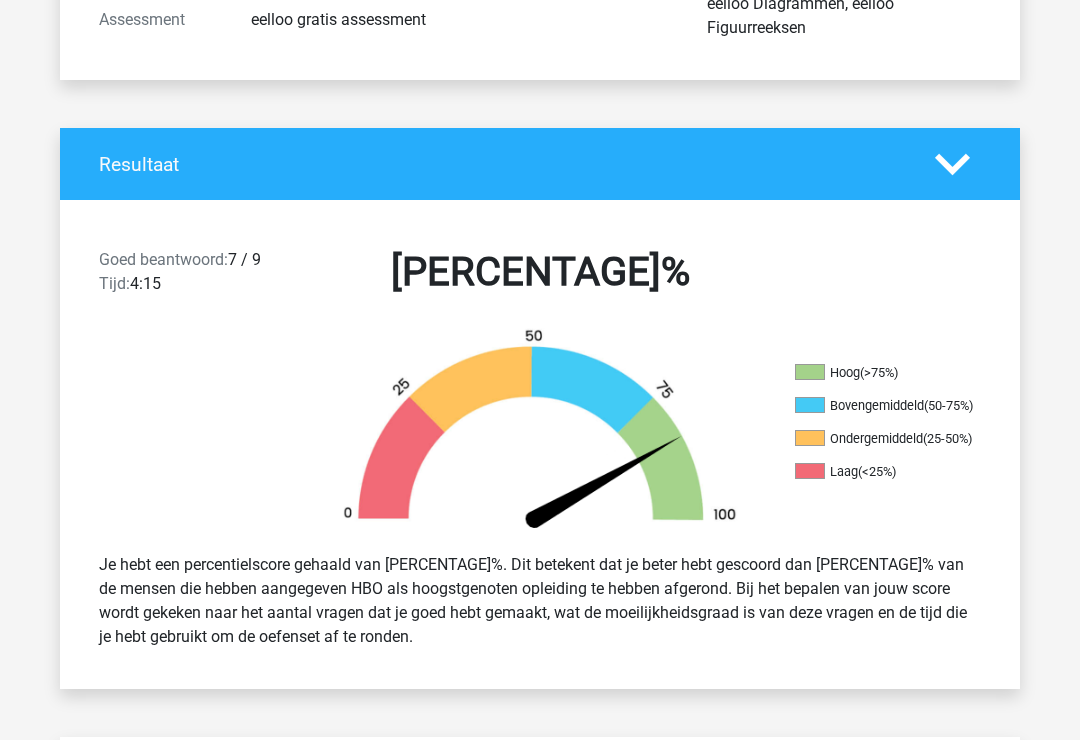scroll, scrollTop: 0, scrollLeft: 0, axis: both 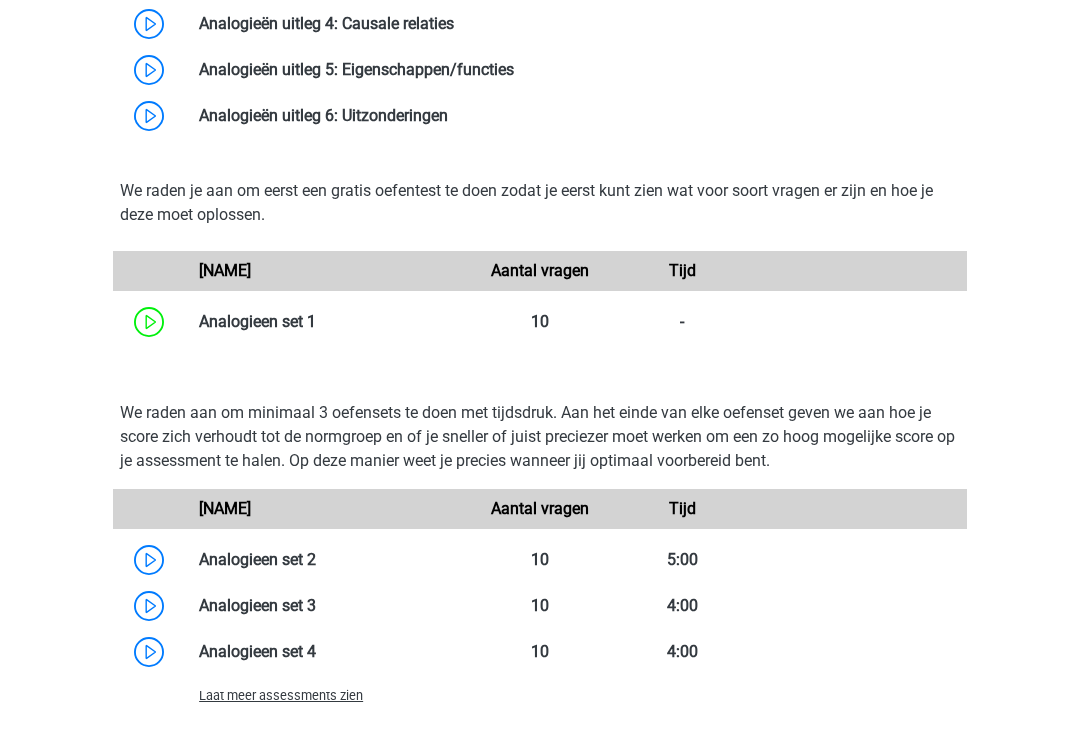 click at bounding box center (316, 321) 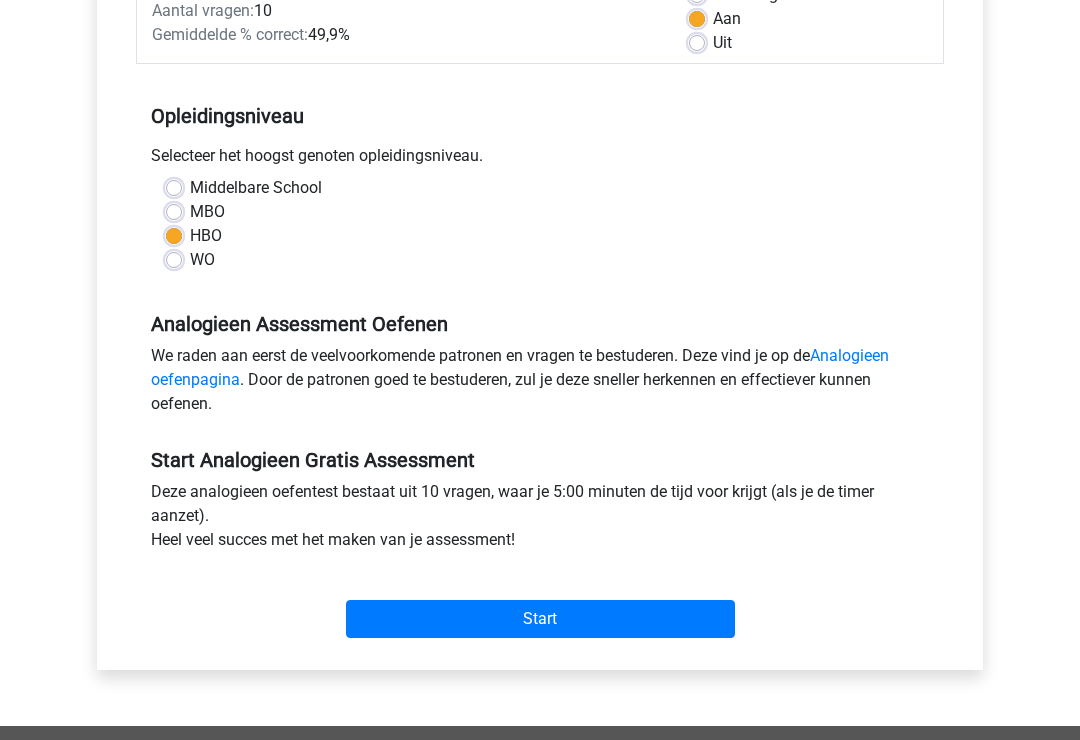 scroll, scrollTop: 327, scrollLeft: 0, axis: vertical 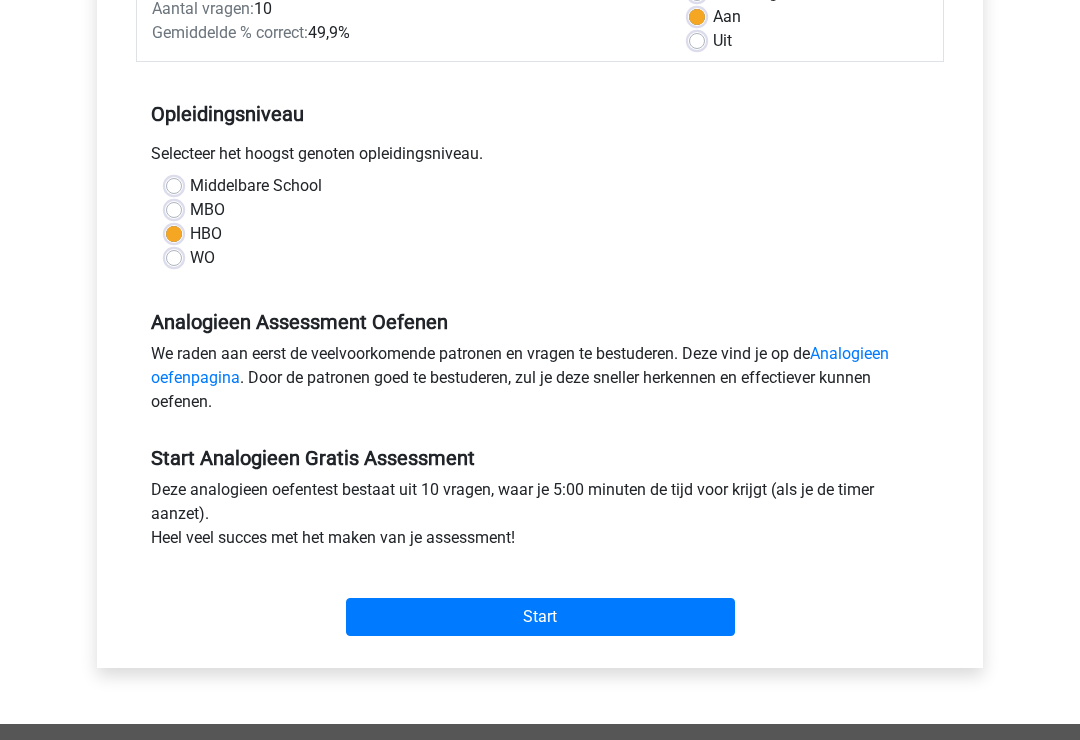 click on "Start" at bounding box center (540, 618) 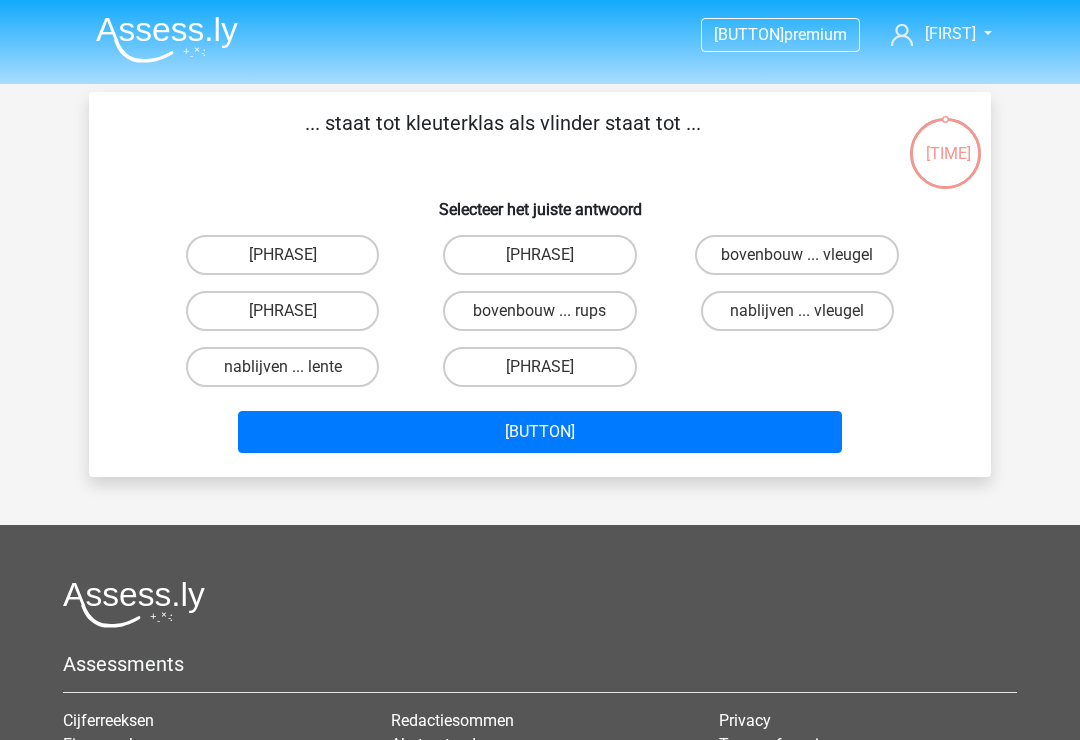 scroll, scrollTop: 0, scrollLeft: 0, axis: both 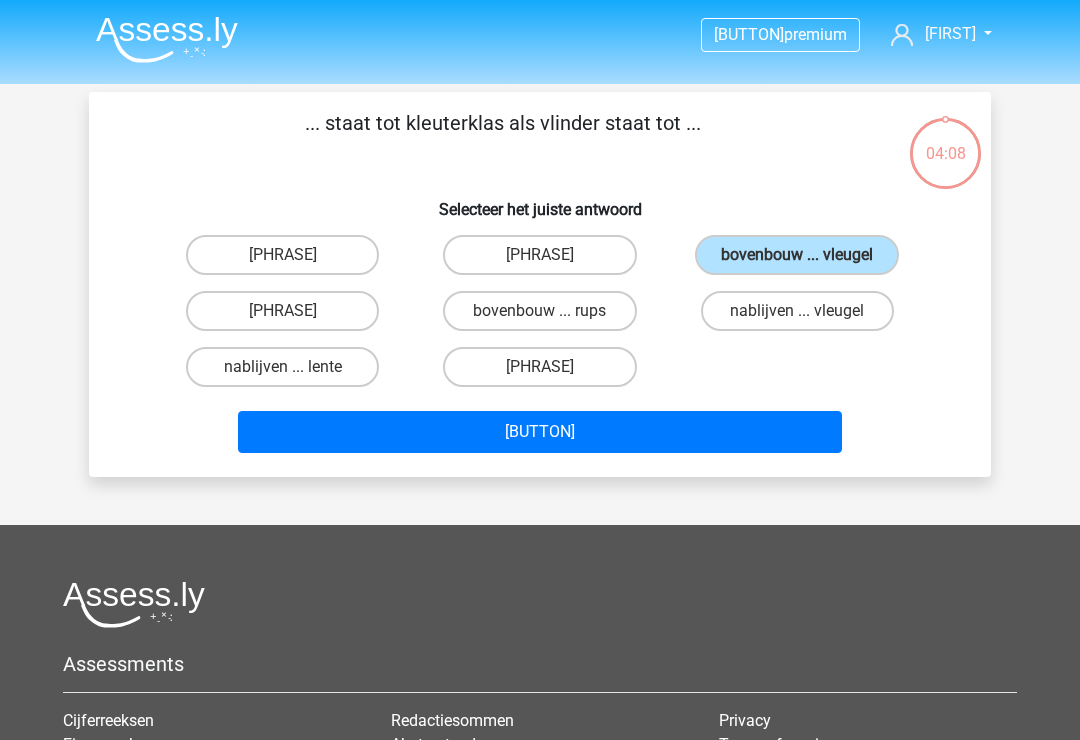 click on "[BUTTON]" at bounding box center [540, 432] 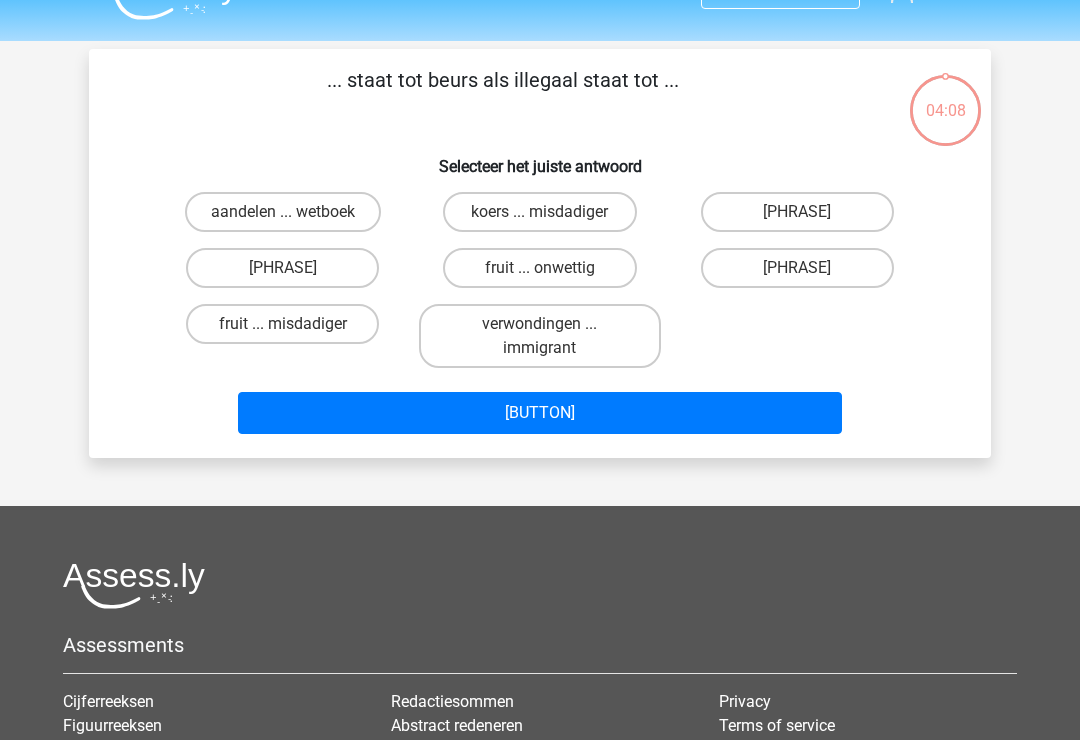 scroll, scrollTop: 92, scrollLeft: 0, axis: vertical 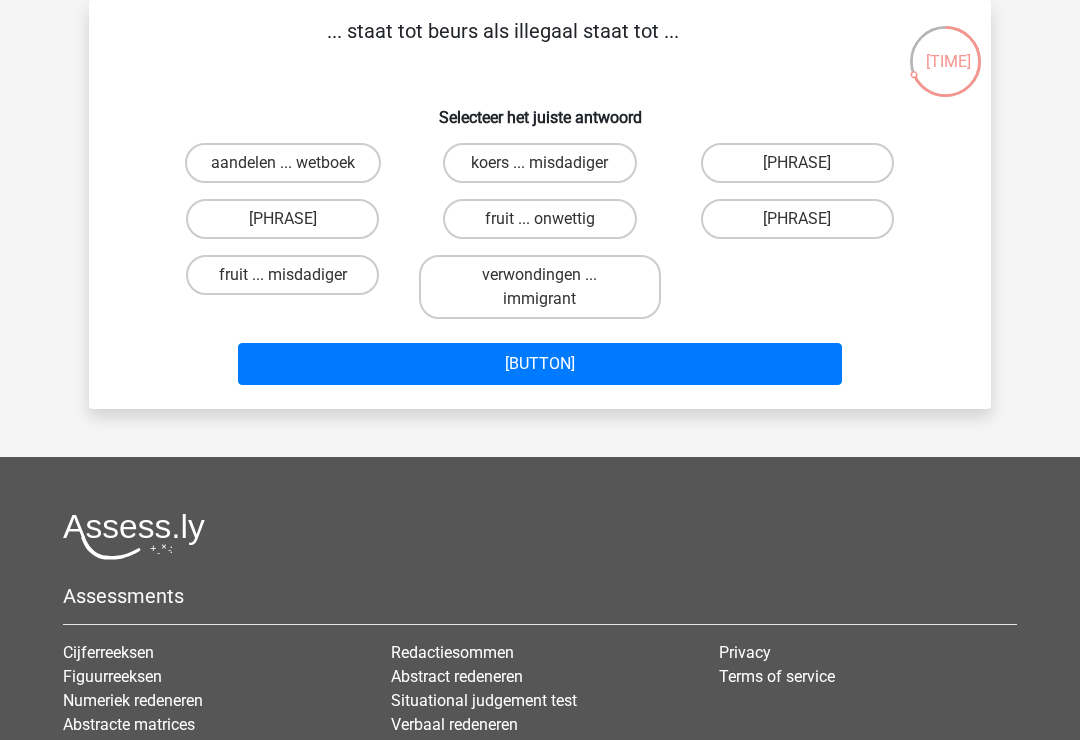 click on "[PHRASE]" at bounding box center [797, 219] 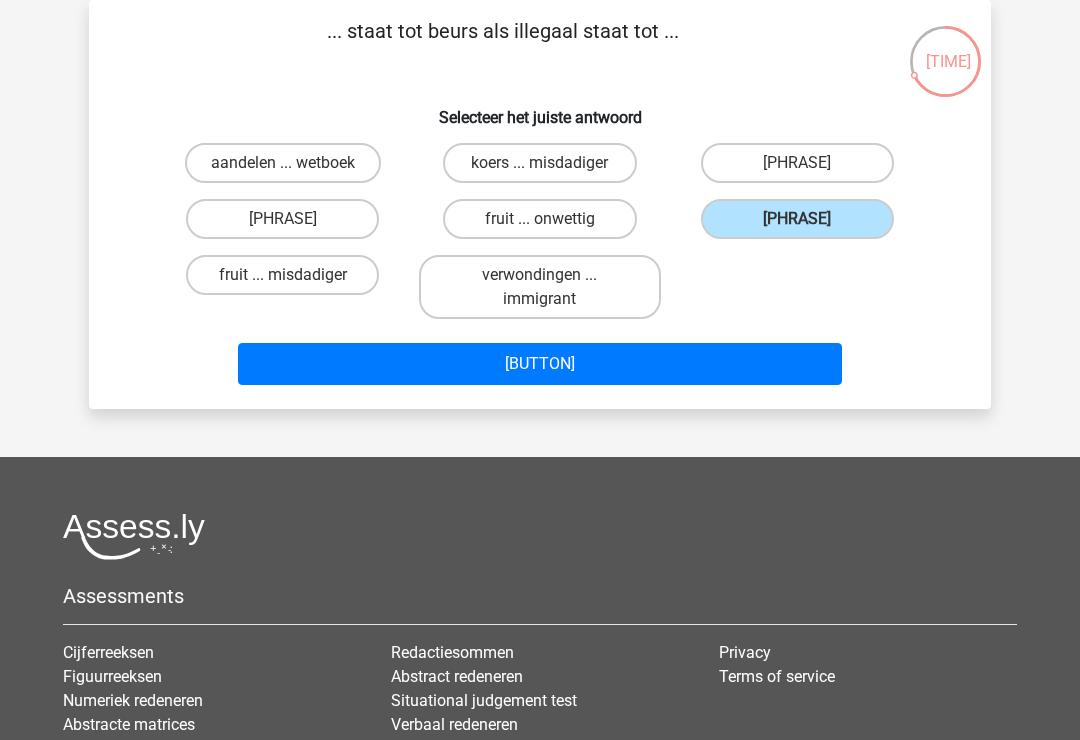 click on "[BUTTON]" at bounding box center [540, 364] 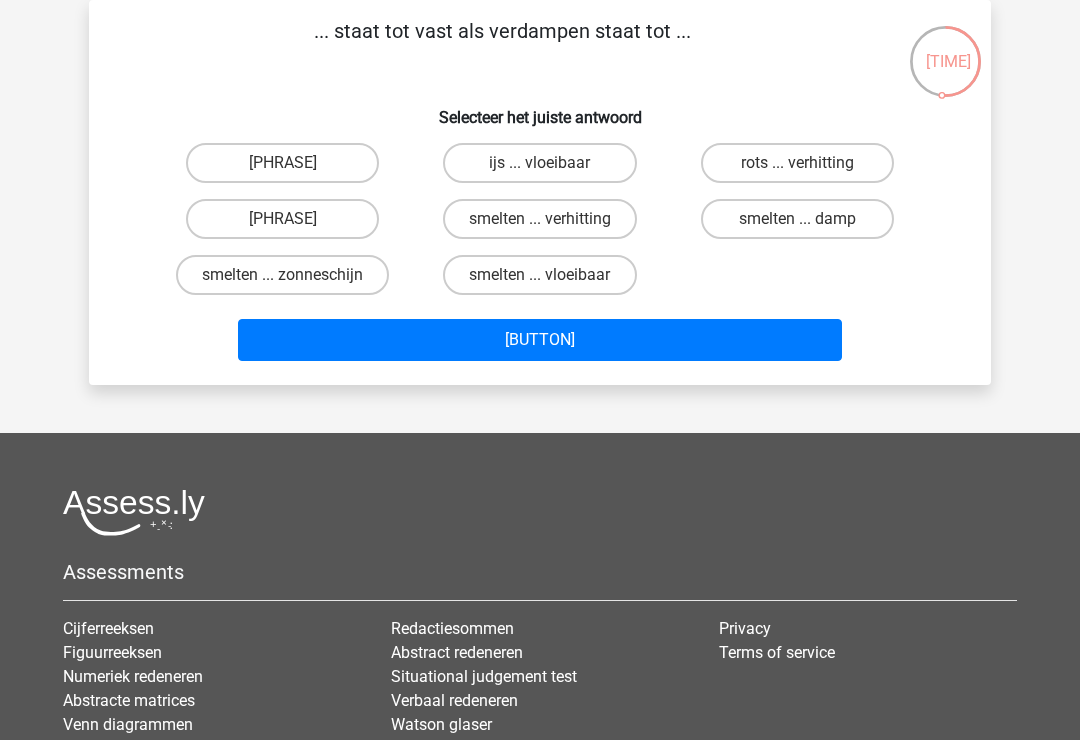 click on "smelten ... verhitting" at bounding box center [540, 219] 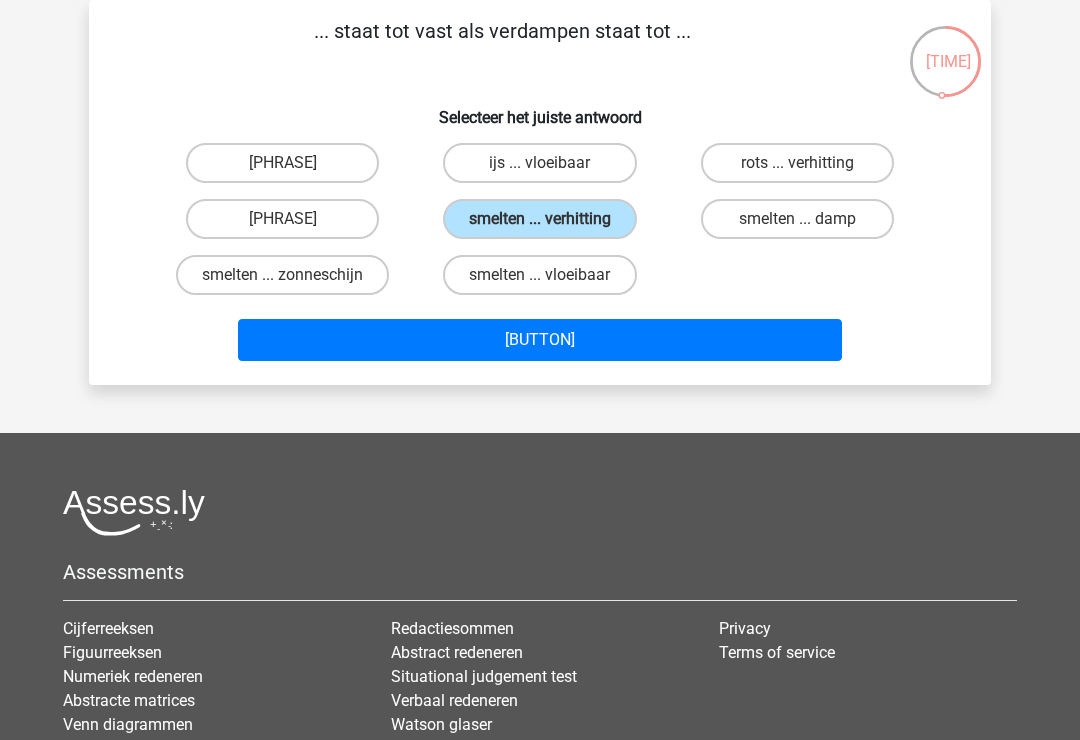 click on "[BUTTON]" at bounding box center [540, 340] 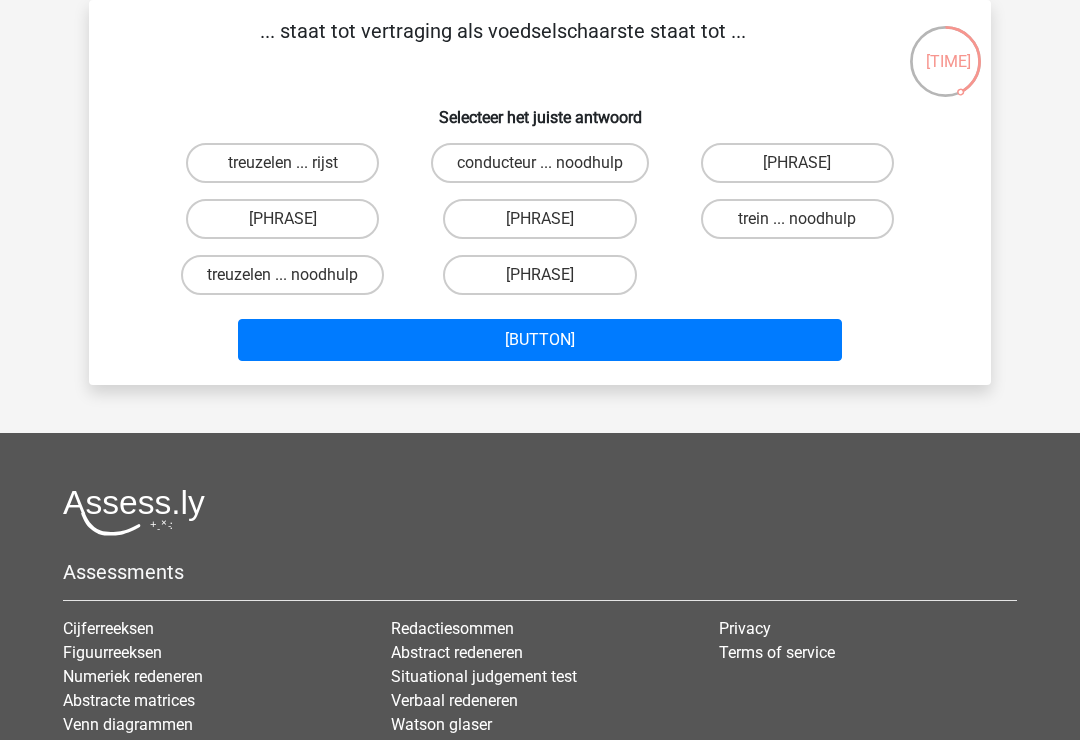 click on "[PHRASE]" at bounding box center (539, 275) 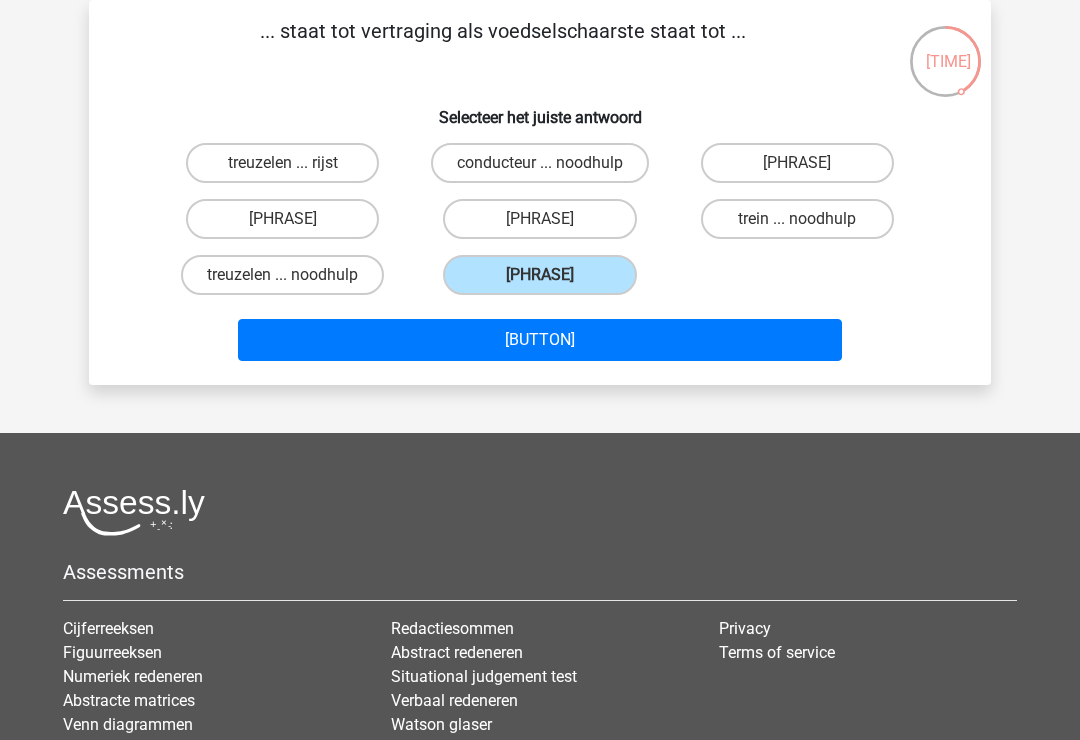 click on "[BUTTON]" at bounding box center [540, 340] 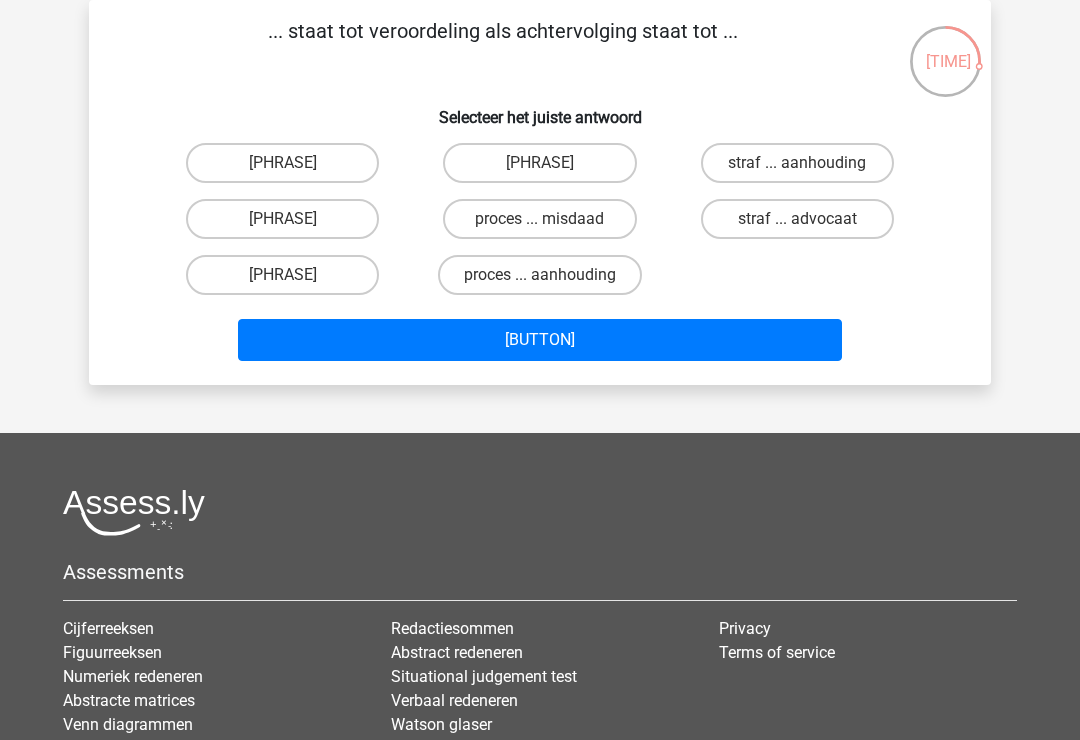click on "straf ... aanhouding" at bounding box center (797, 163) 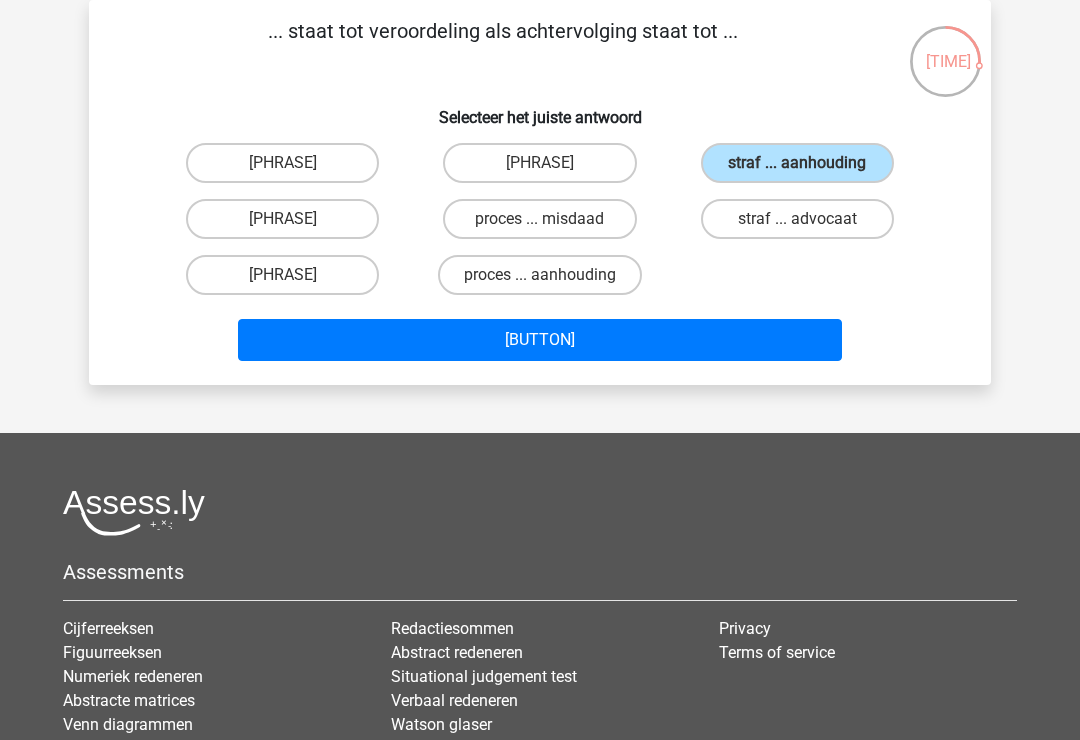 click on "[BUTTON]" at bounding box center (540, 340) 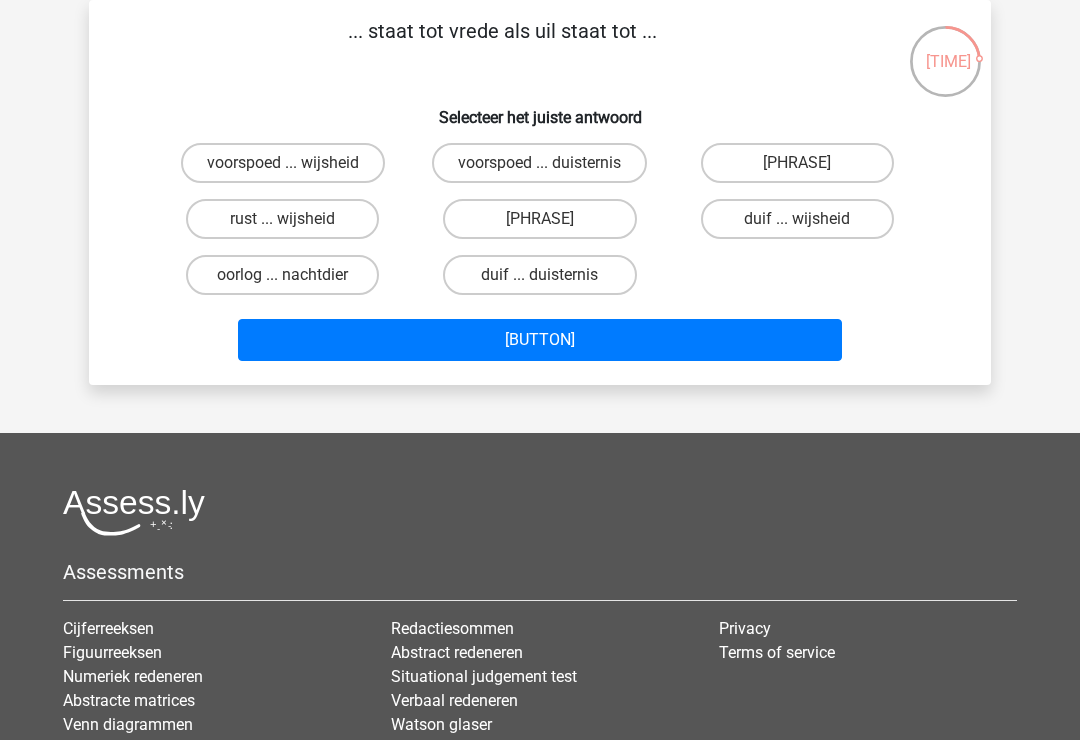 click on "duif ... wijsheid" at bounding box center [797, 219] 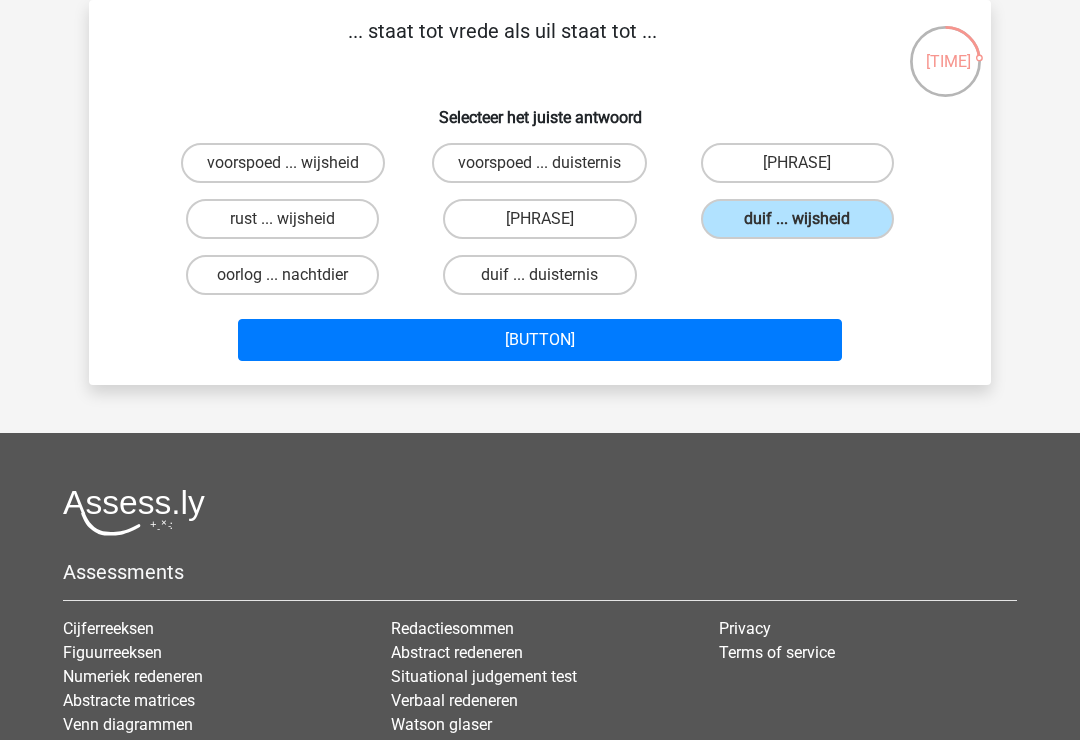 click on "[BUTTON]" at bounding box center [540, 340] 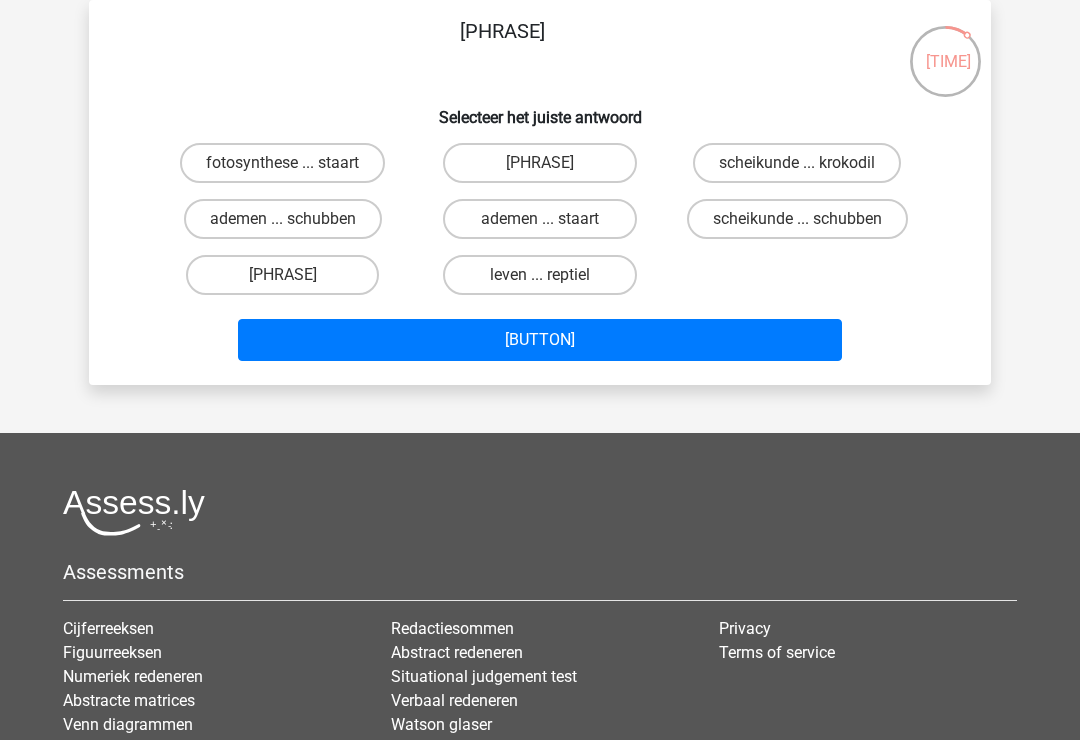 click on "[PHRASE]" at bounding box center (282, 275) 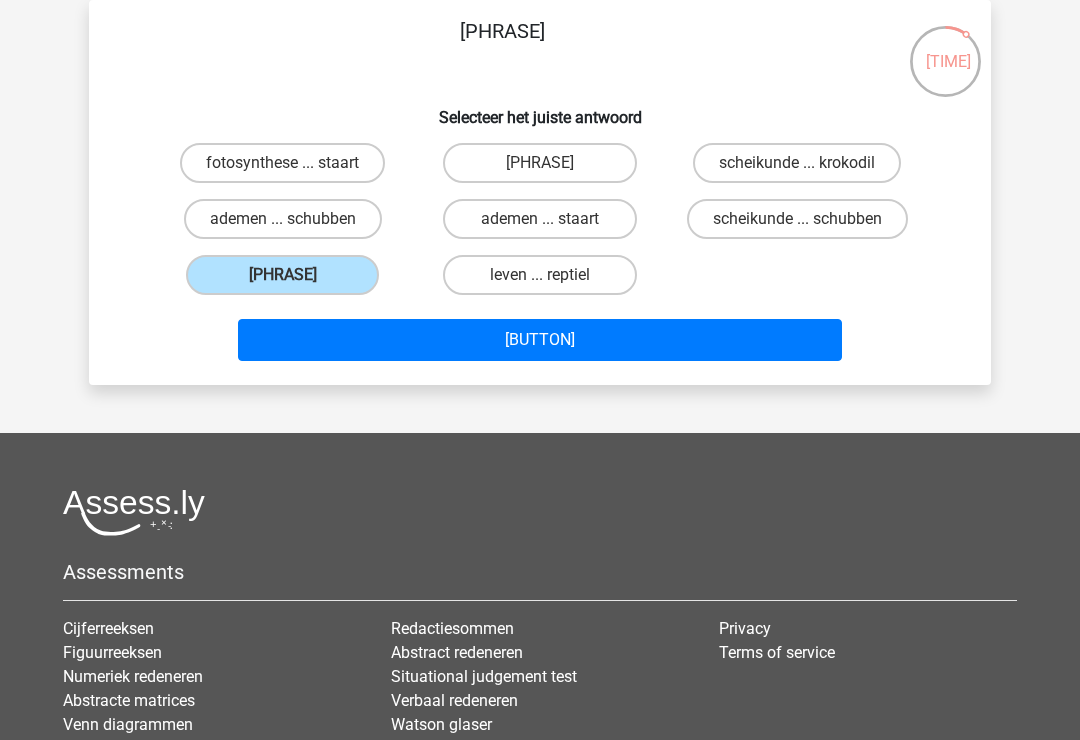 click on "[BUTTON]" at bounding box center (540, 340) 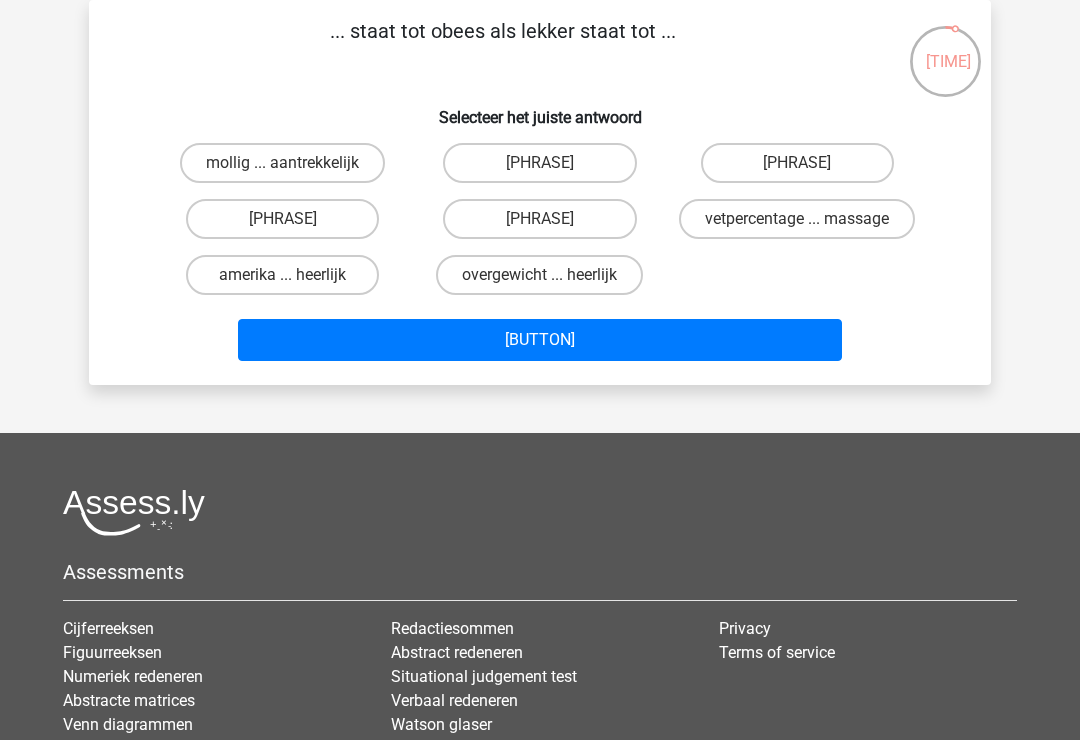 click on "[PHRASE]" at bounding box center (546, 225) 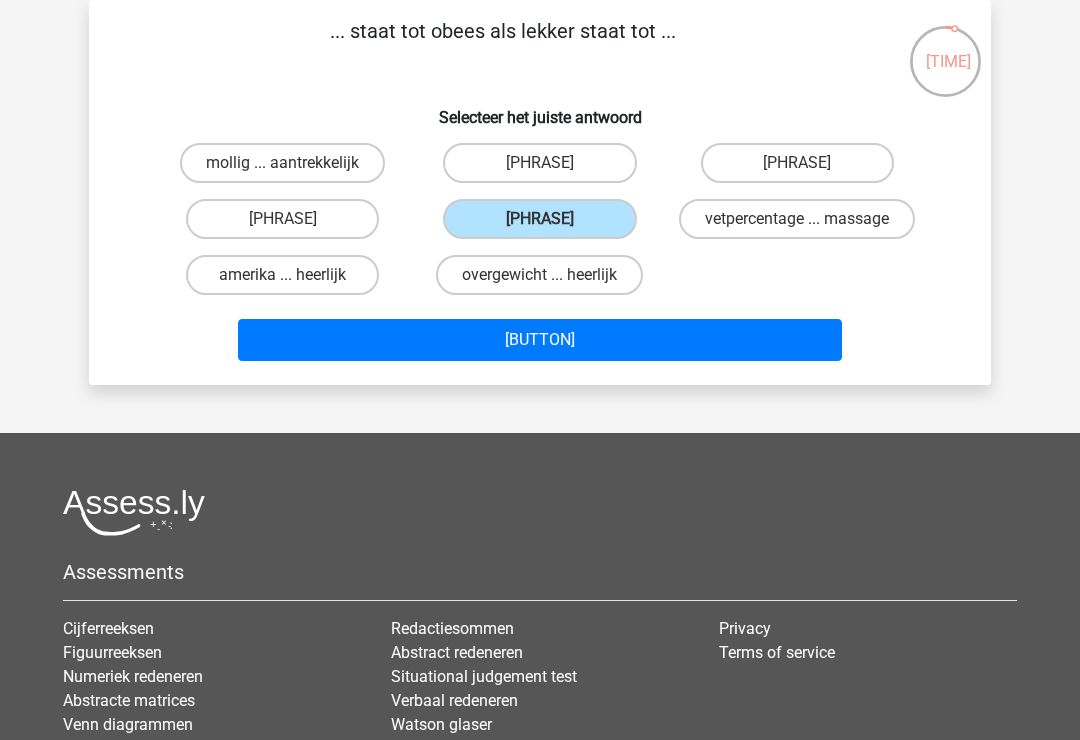 click on "[BUTTON]" at bounding box center [540, 340] 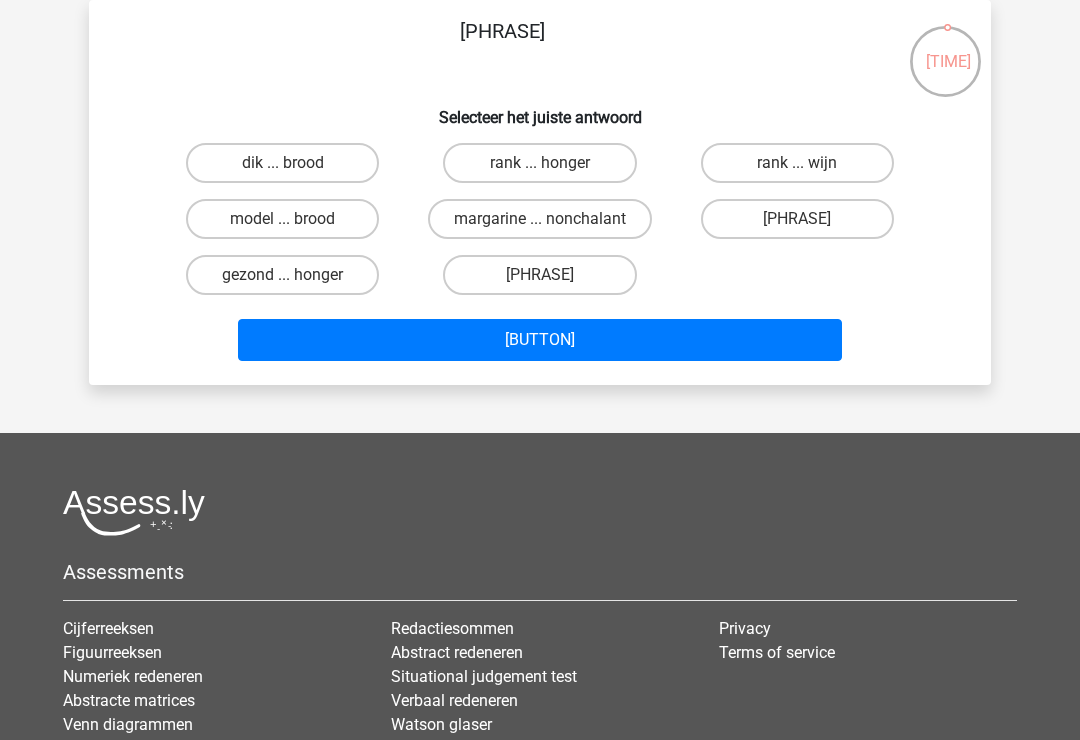 click on "[PHRASE]" at bounding box center (539, 275) 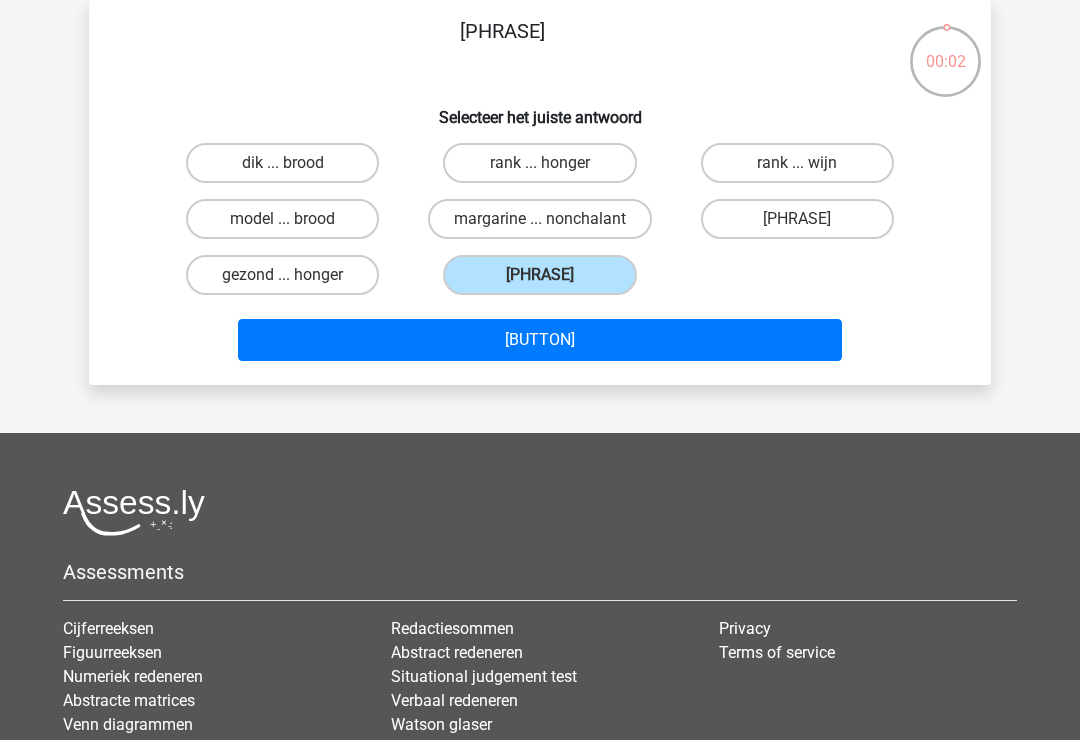 click on "[BUTTON]" at bounding box center (540, 340) 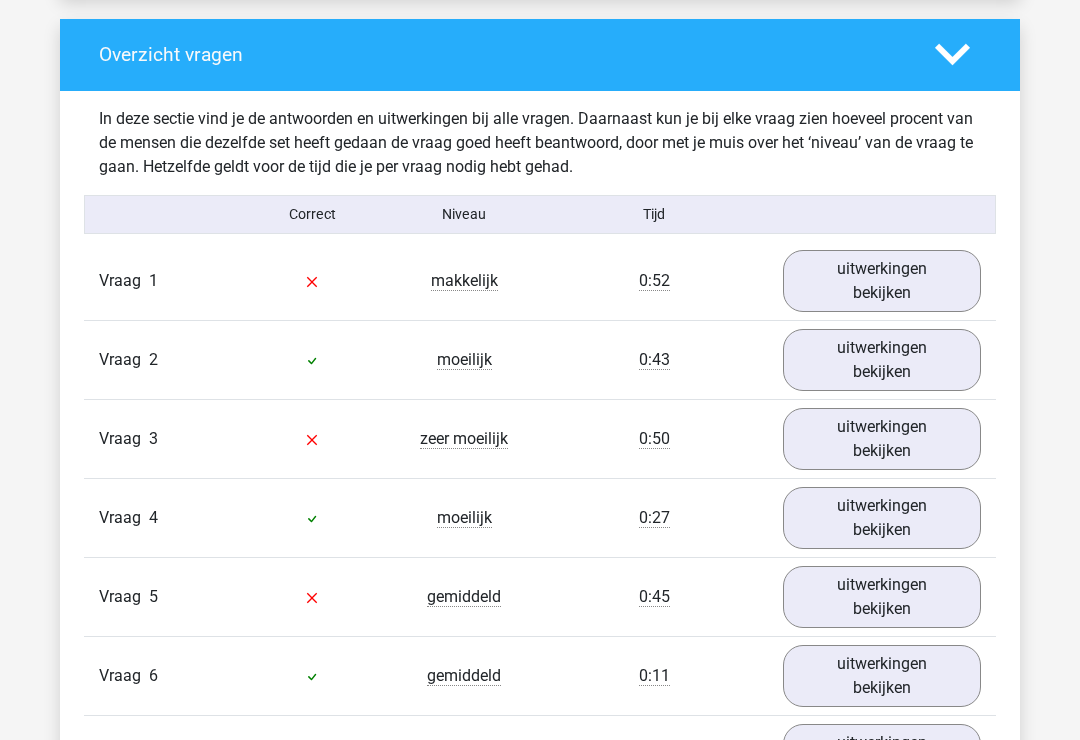 scroll, scrollTop: 1491, scrollLeft: 0, axis: vertical 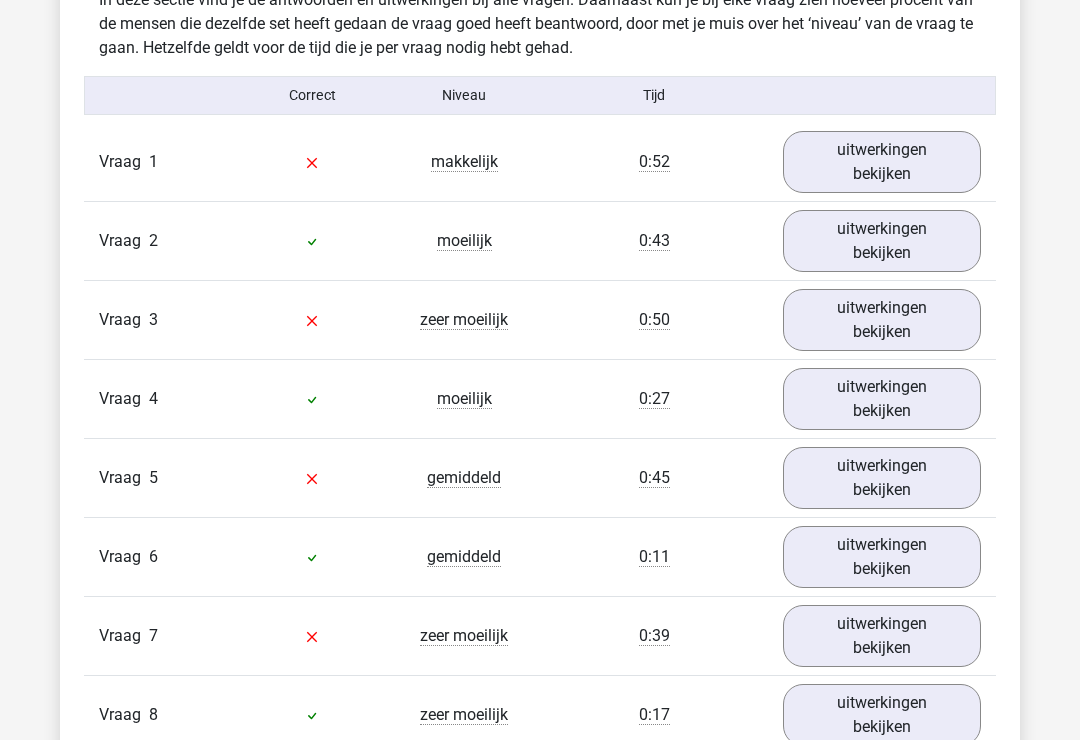 click on "uitwerkingen bekijken" at bounding box center (882, 163) 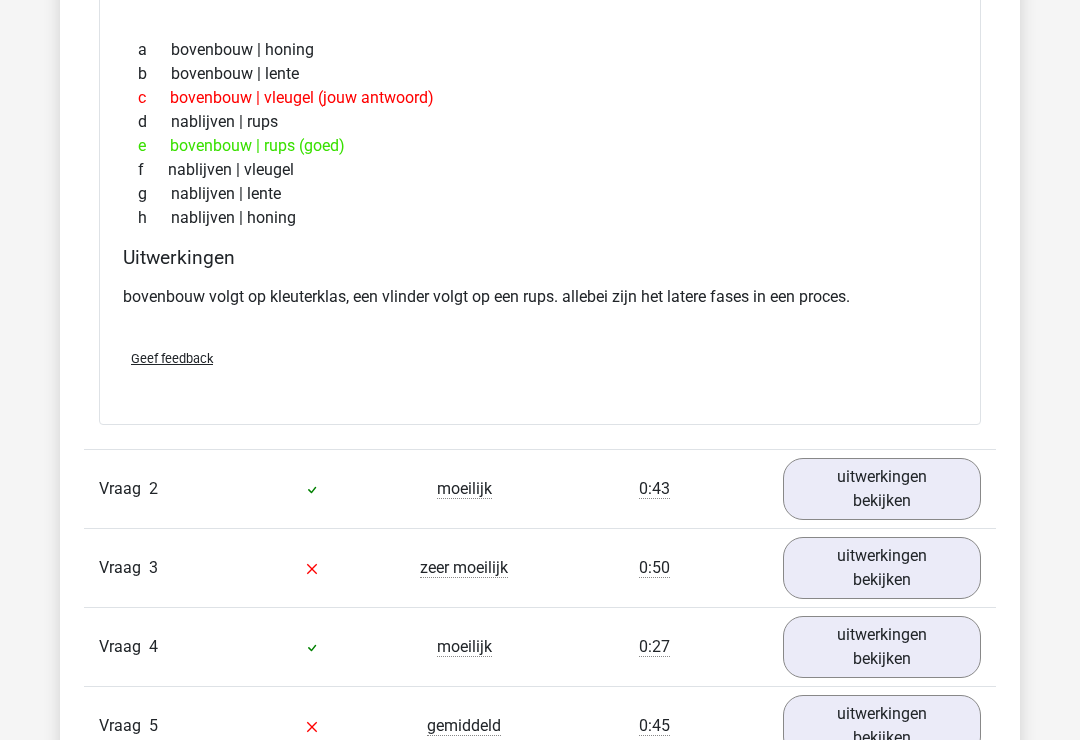 scroll, scrollTop: 1828, scrollLeft: 0, axis: vertical 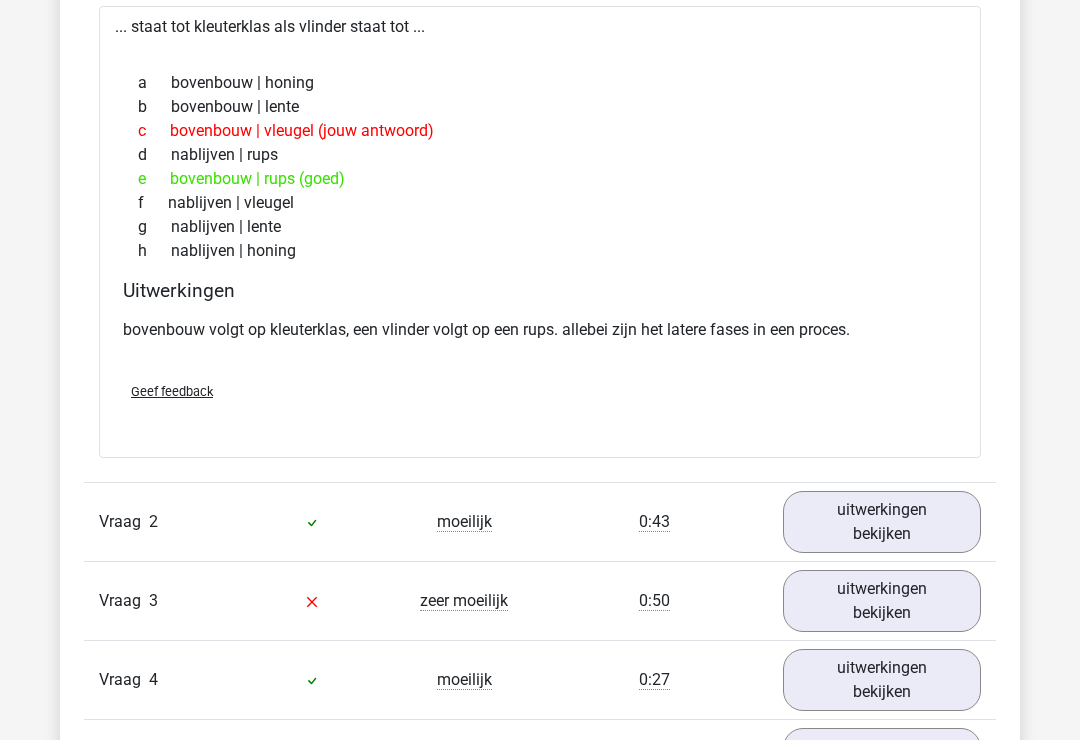 click on "uitwerkingen bekijken" at bounding box center (882, 522) 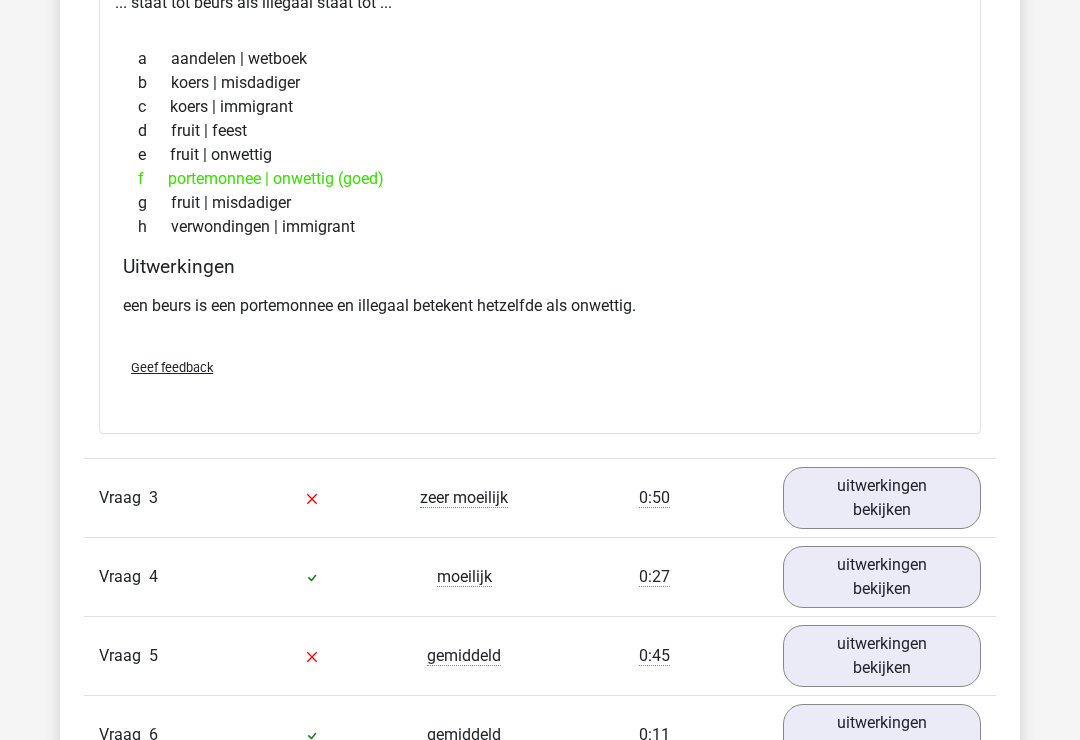 scroll, scrollTop: 2433, scrollLeft: 0, axis: vertical 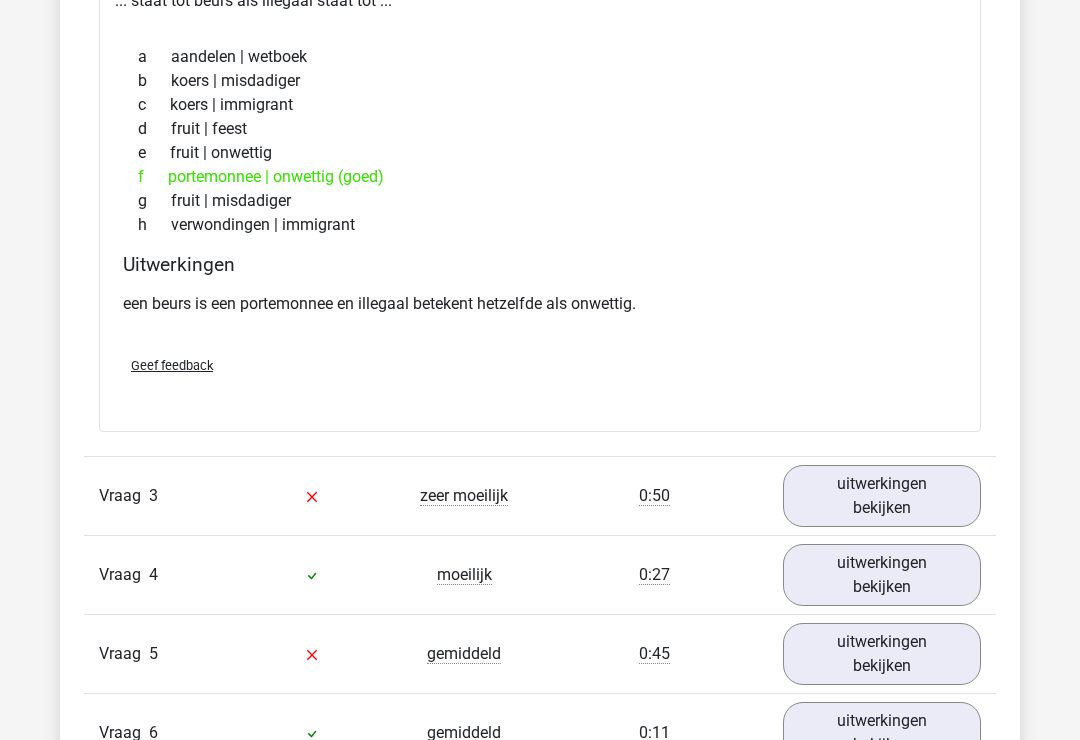 click on "uitwerkingen bekijken" at bounding box center (882, 496) 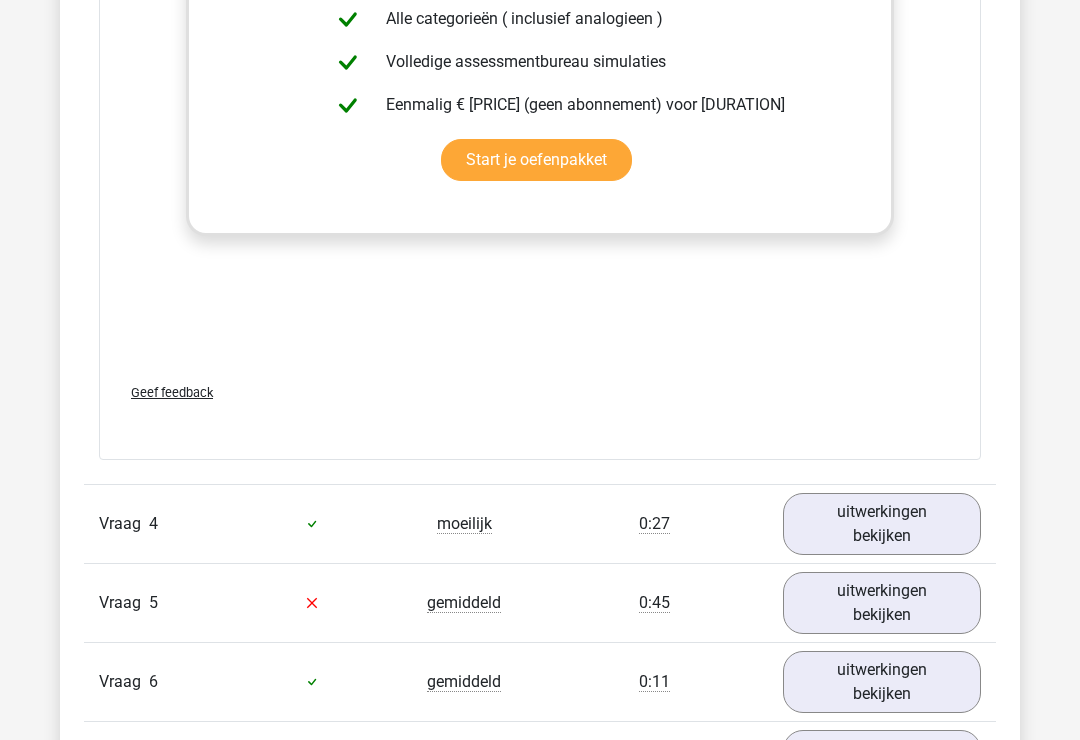 scroll, scrollTop: 3546, scrollLeft: 0, axis: vertical 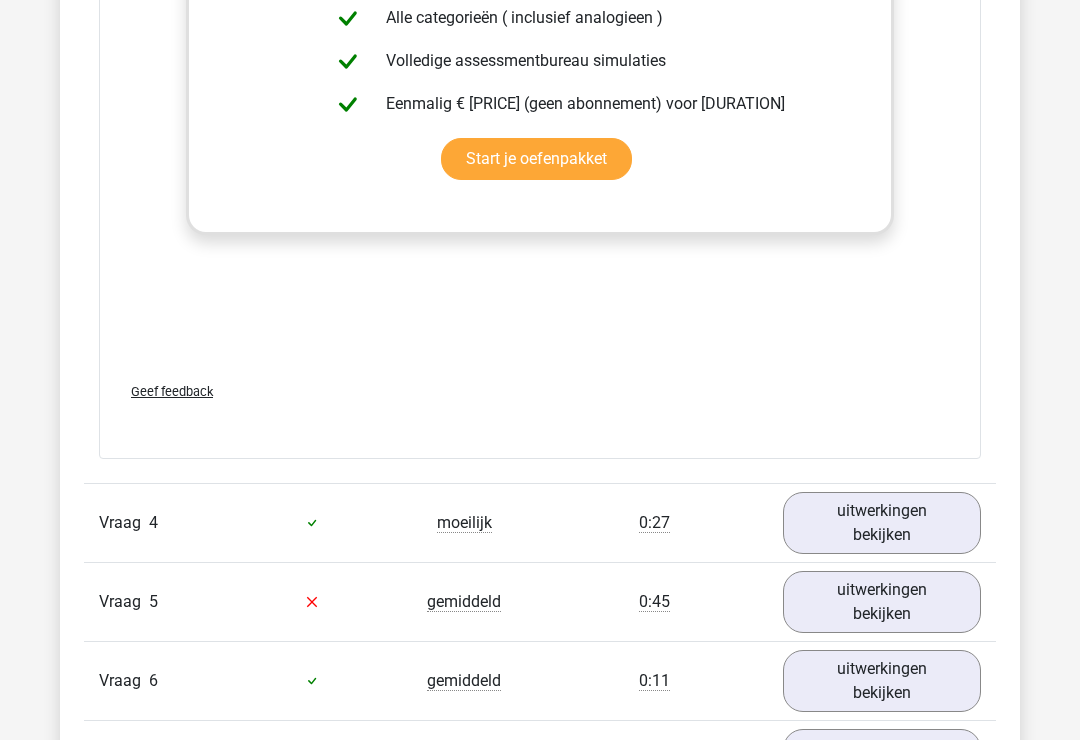 click on "uitwerkingen bekijken" at bounding box center (882, 523) 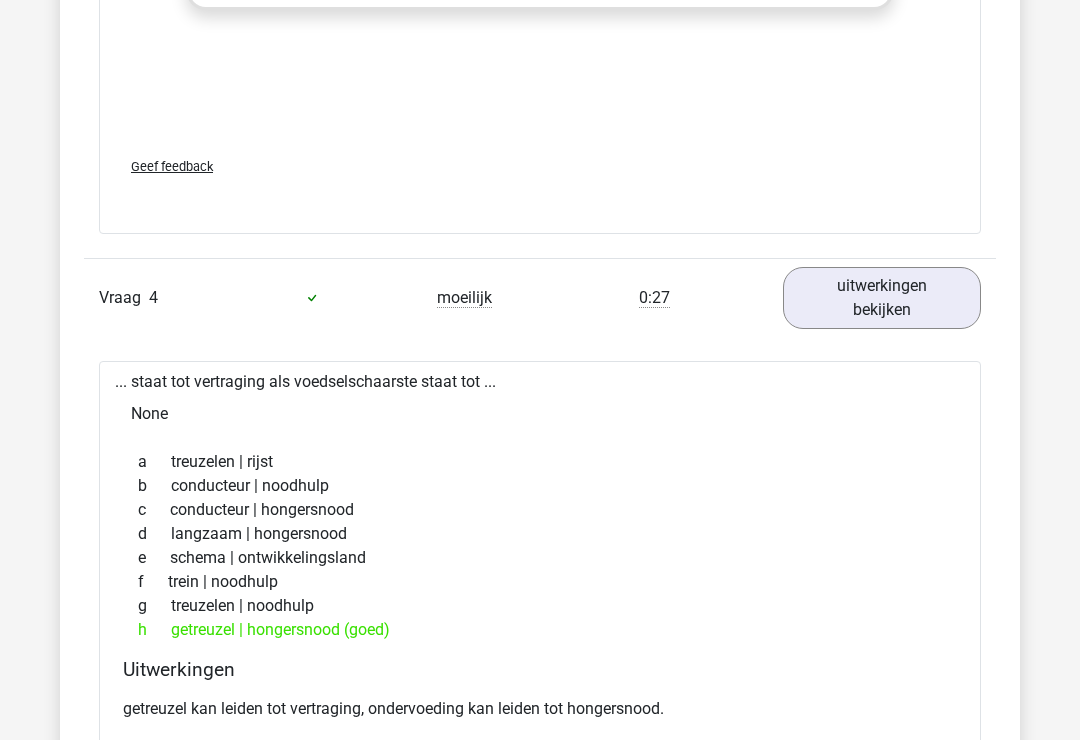 scroll, scrollTop: 3773, scrollLeft: 0, axis: vertical 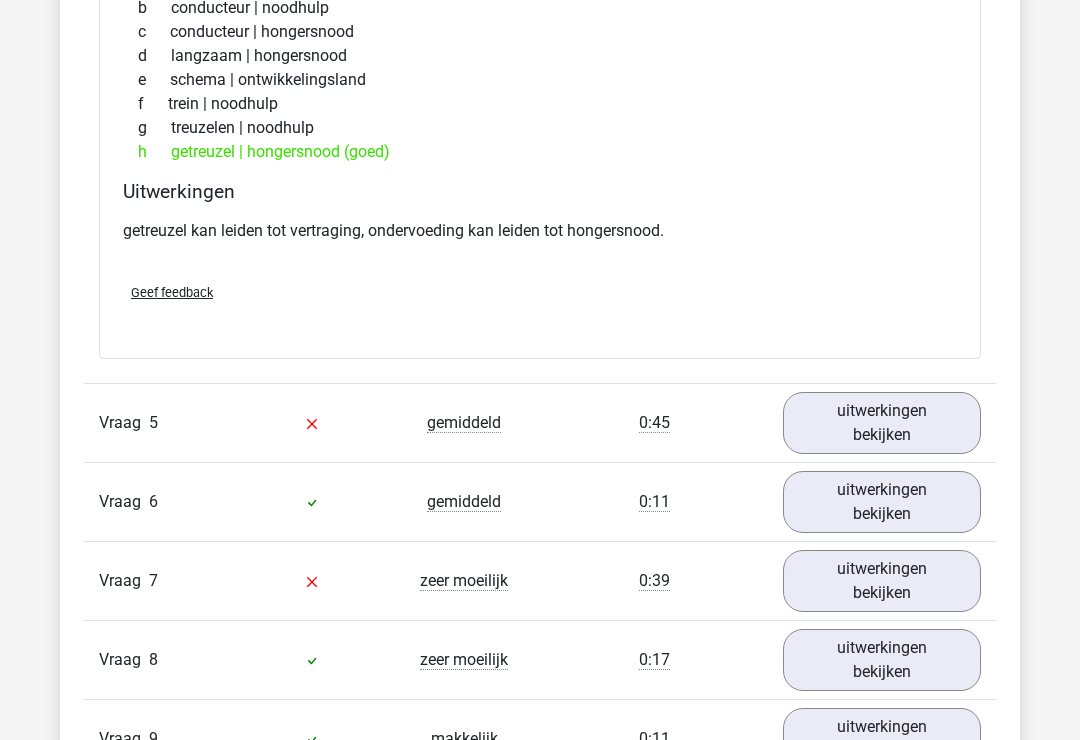click on "uitwerkingen bekijken" at bounding box center [882, 423] 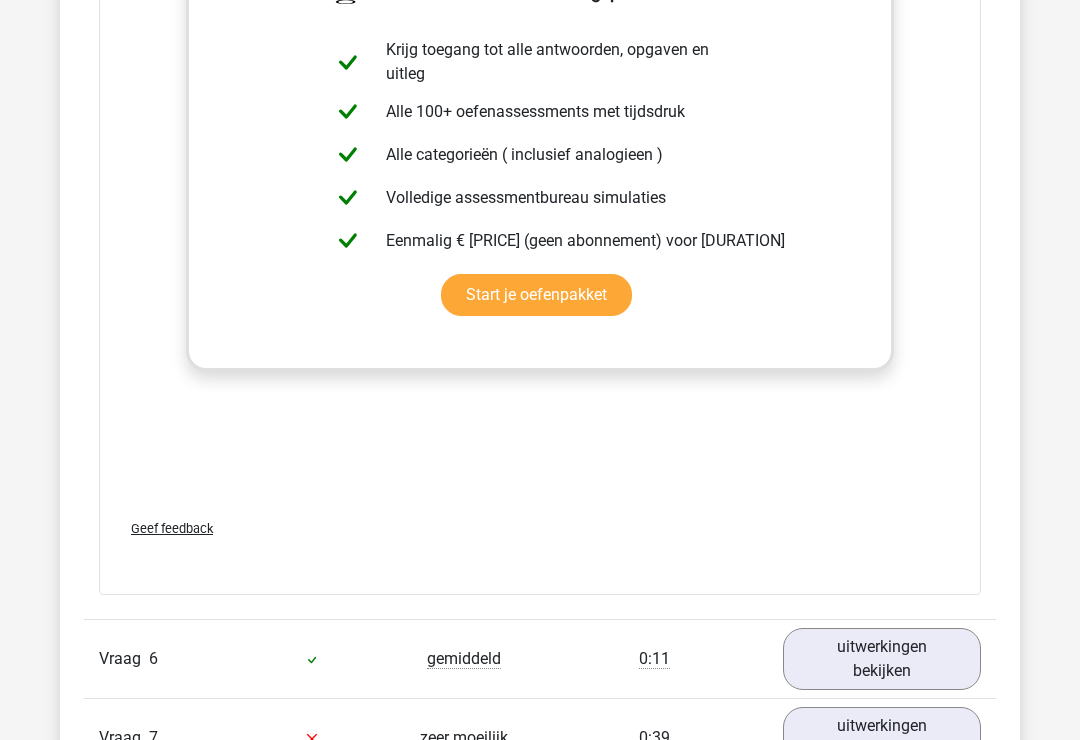 scroll, scrollTop: 5352, scrollLeft: 0, axis: vertical 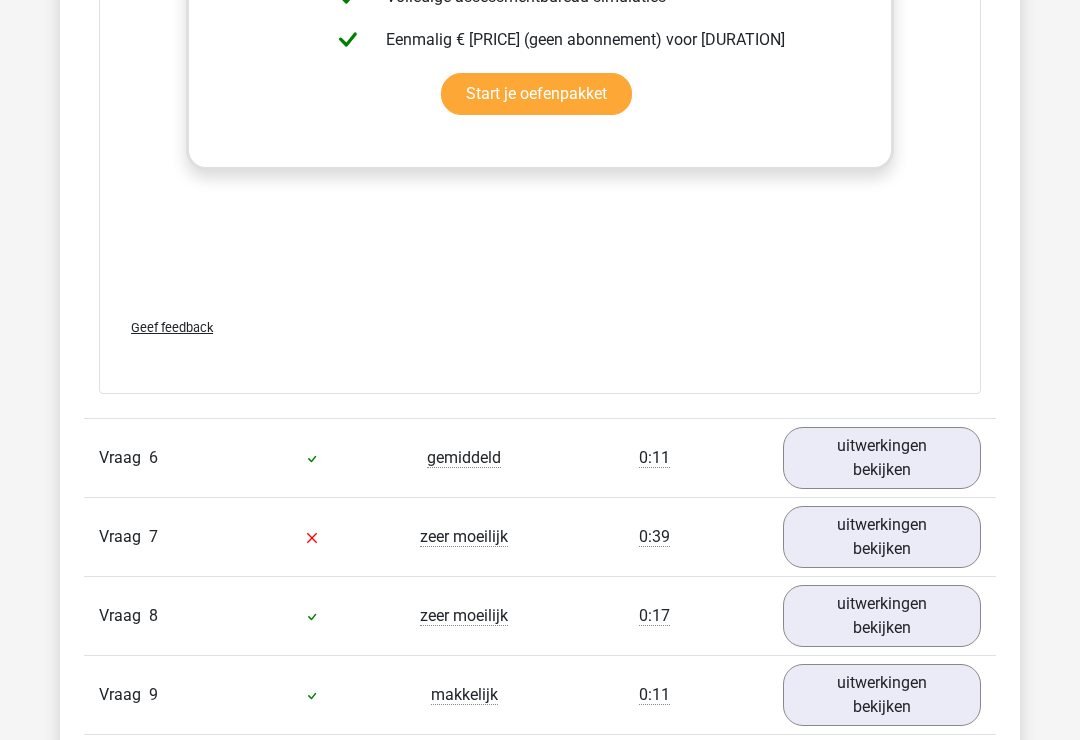 click on "uitwerkingen bekijken" at bounding box center (882, 459) 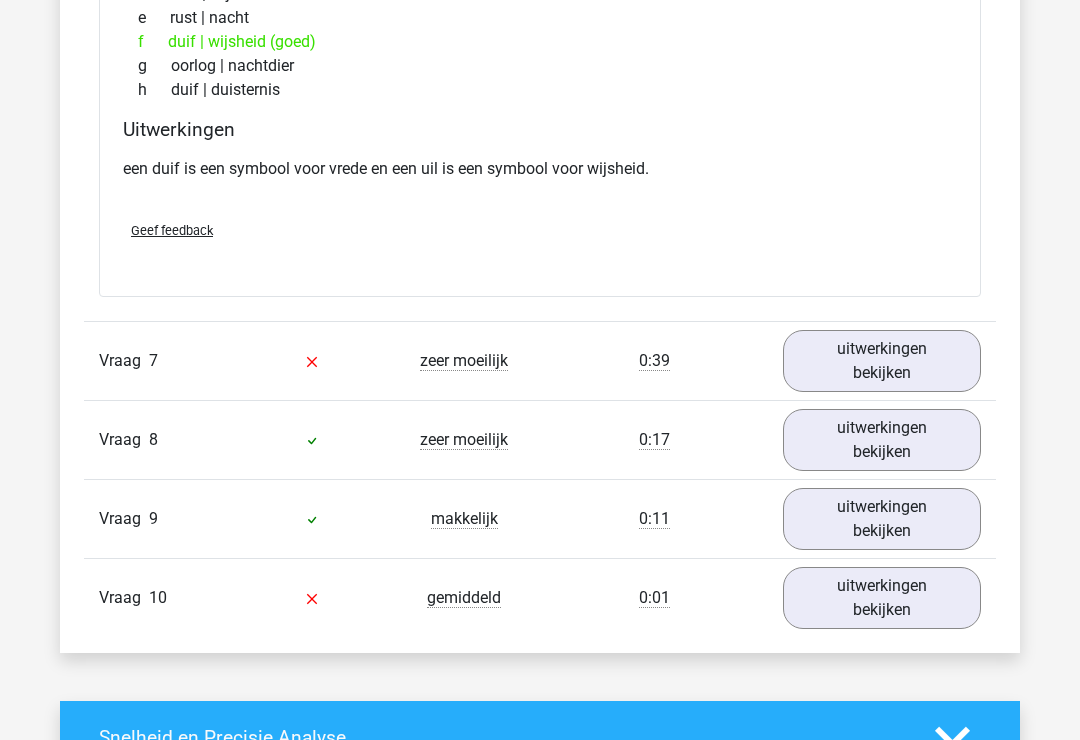 scroll, scrollTop: 6060, scrollLeft: 0, axis: vertical 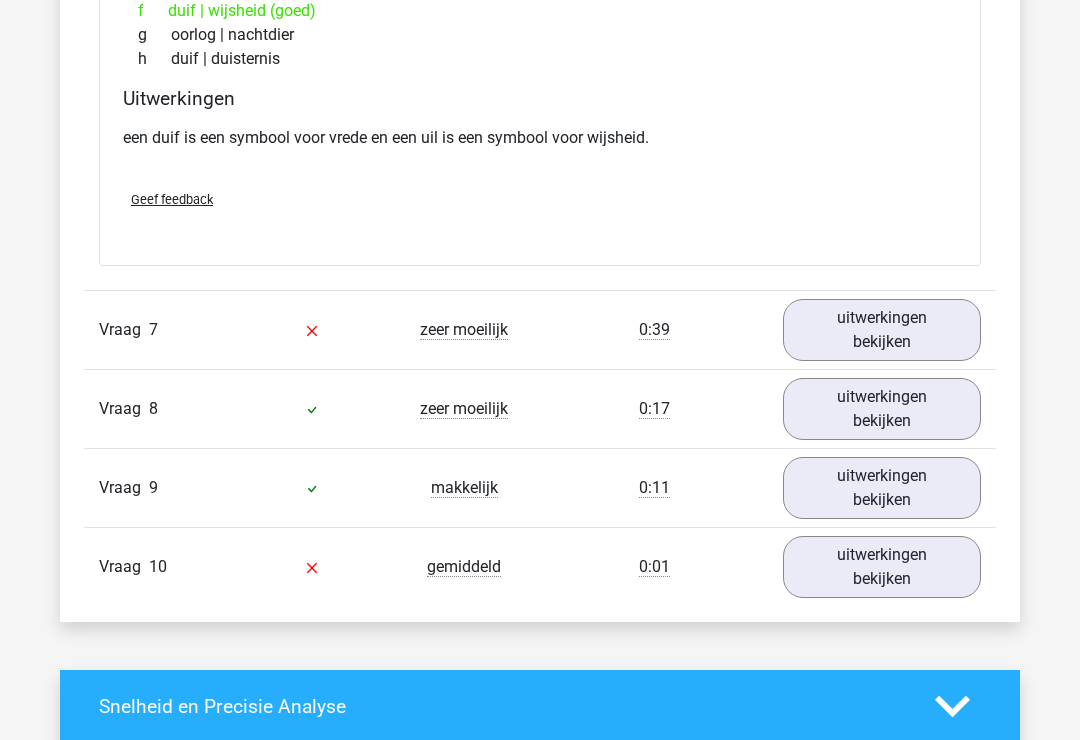 click on "uitwerkingen bekijken" at bounding box center (882, 330) 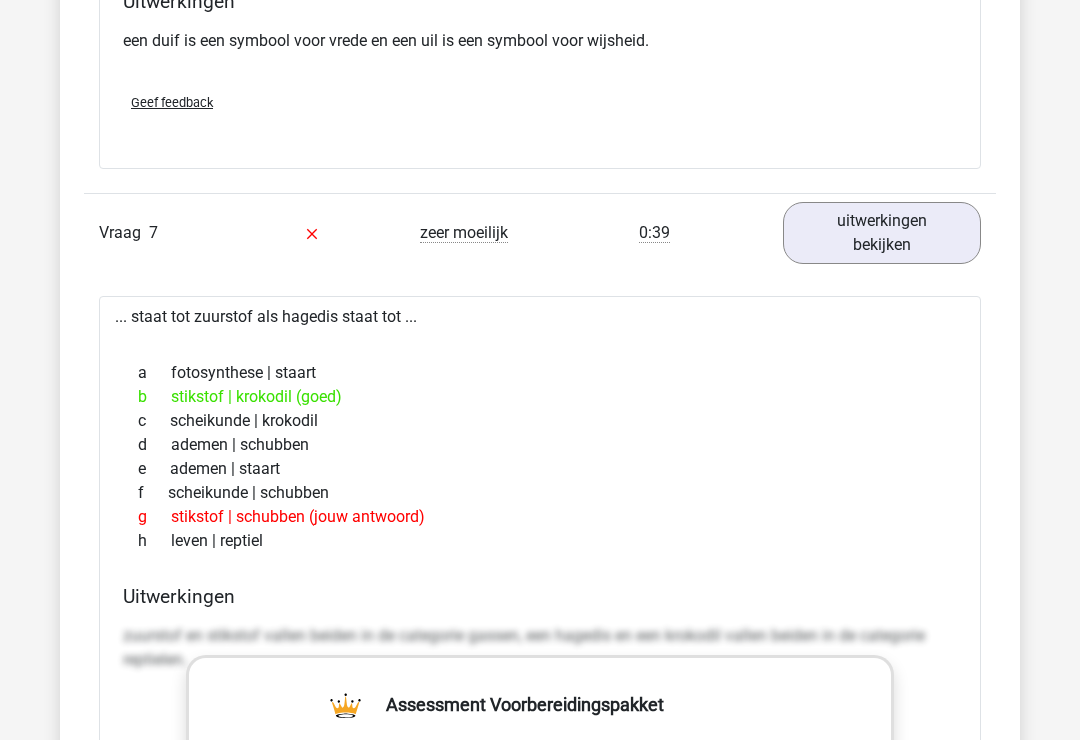 scroll, scrollTop: 6271, scrollLeft: 0, axis: vertical 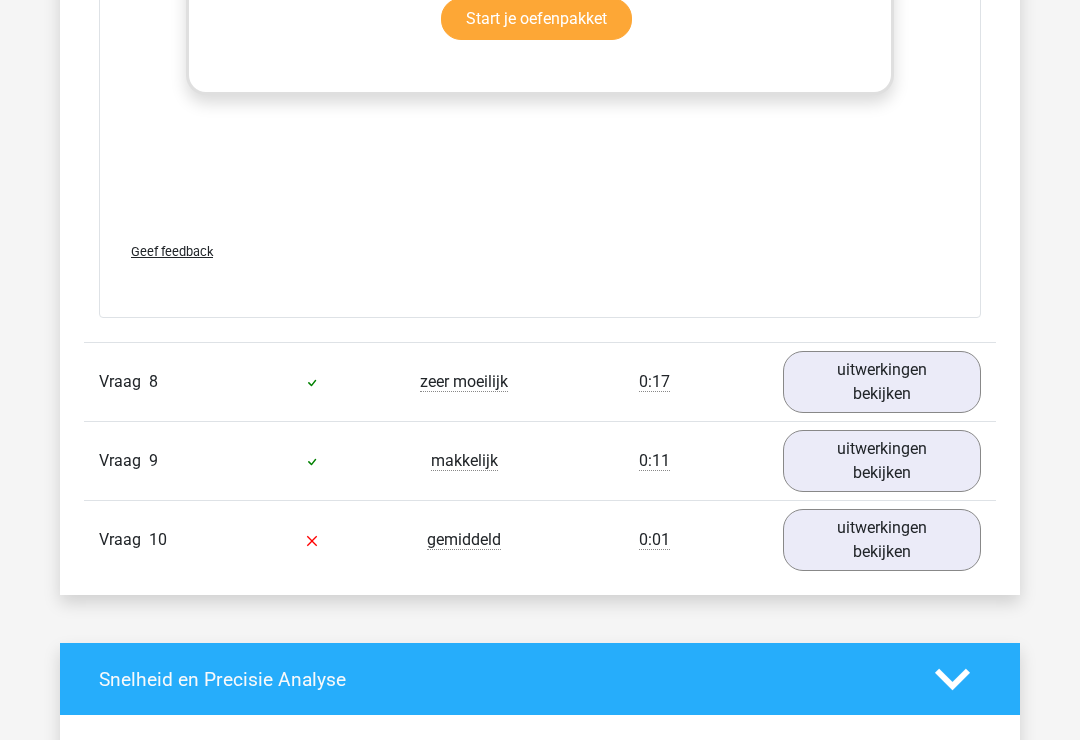 click on "uitwerkingen bekijken" at bounding box center (882, 382) 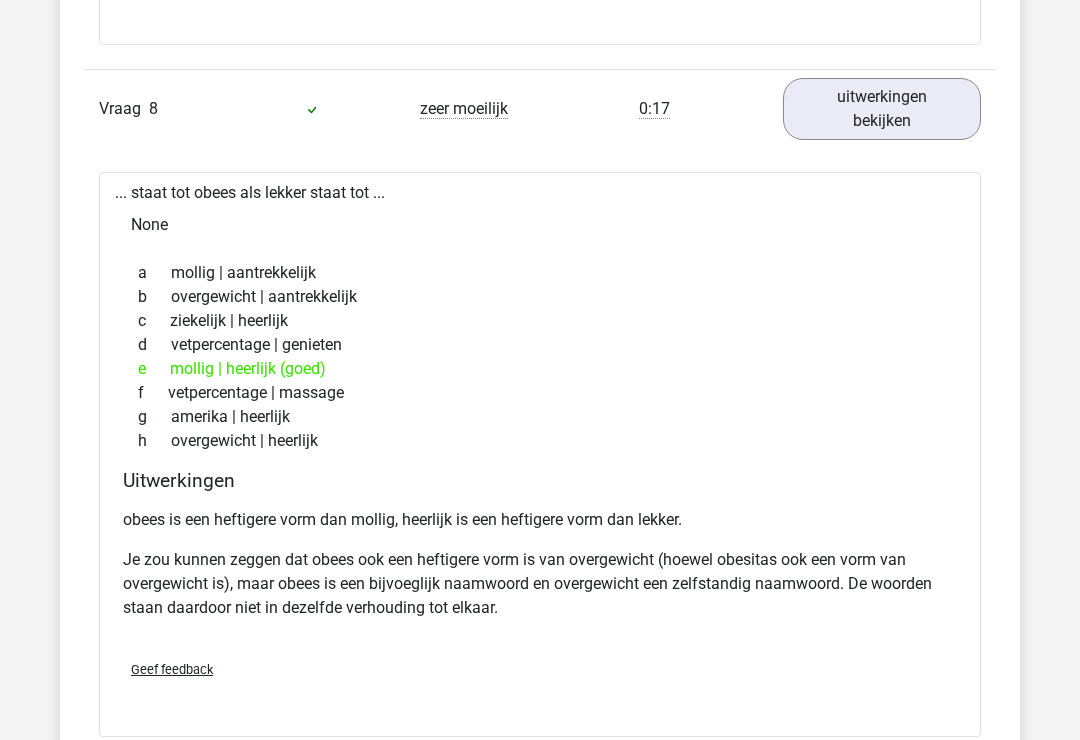 scroll, scrollTop: 7471, scrollLeft: 0, axis: vertical 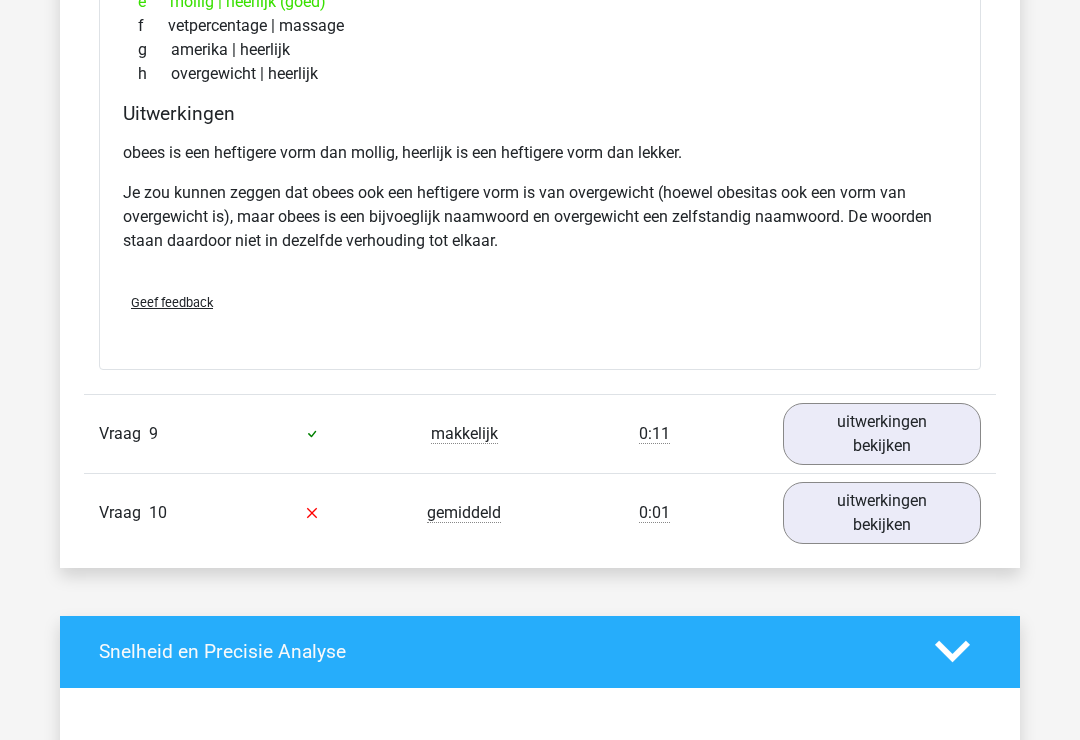 click on "uitwerkingen bekijken" at bounding box center [882, 435] 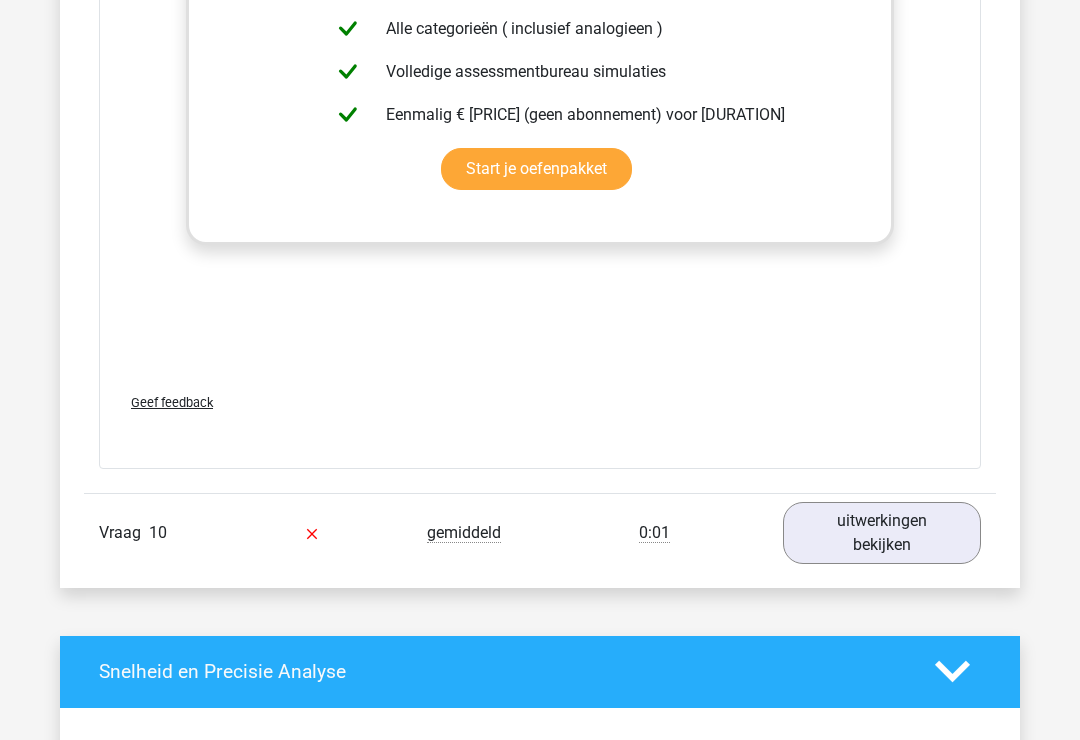scroll, scrollTop: 8827, scrollLeft: 0, axis: vertical 